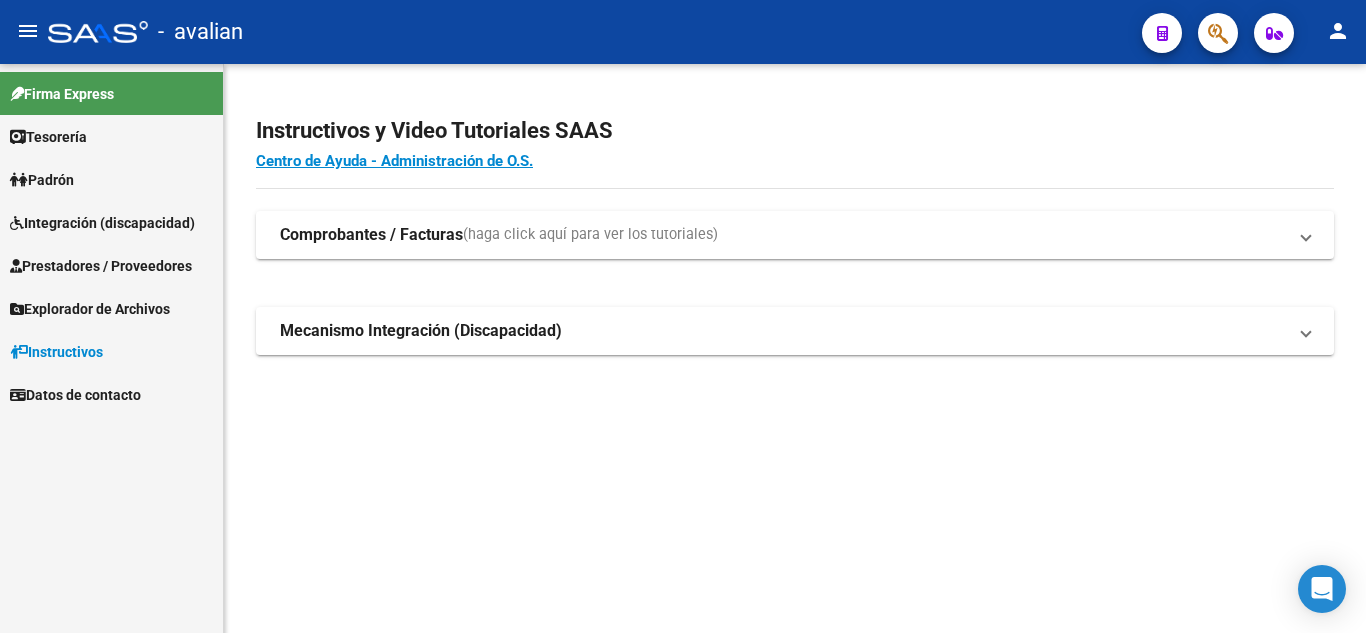 scroll, scrollTop: 0, scrollLeft: 0, axis: both 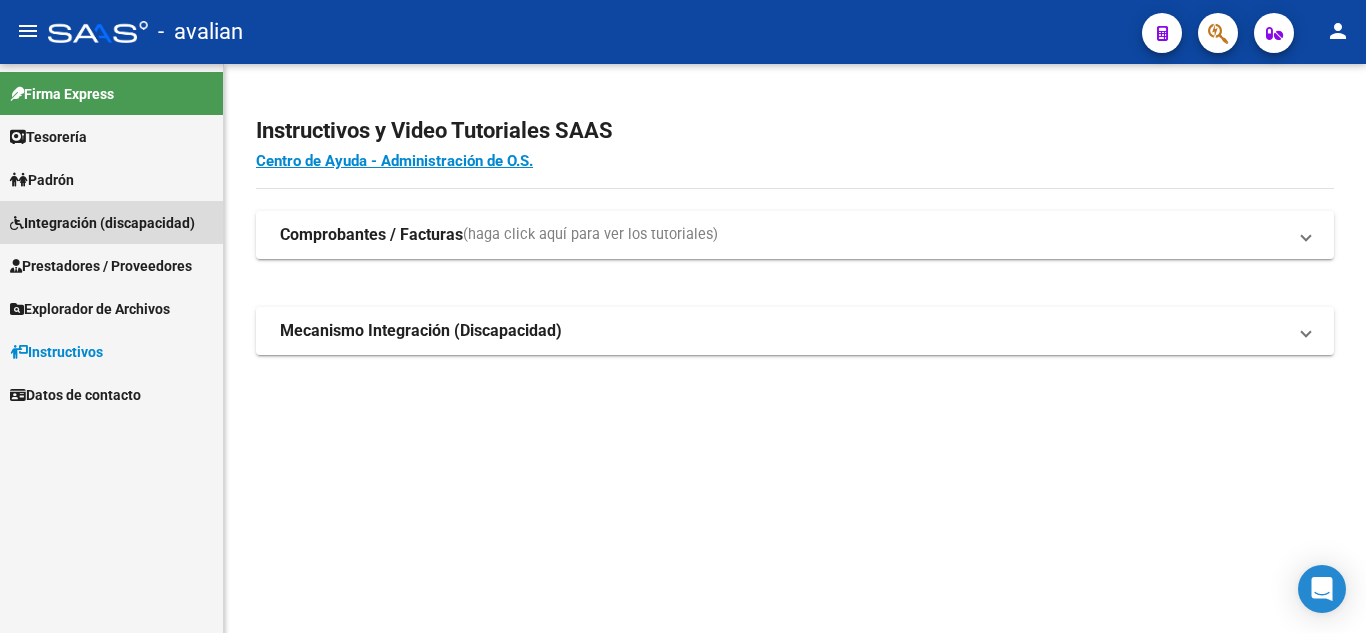 click on "Integración (discapacidad)" at bounding box center [102, 223] 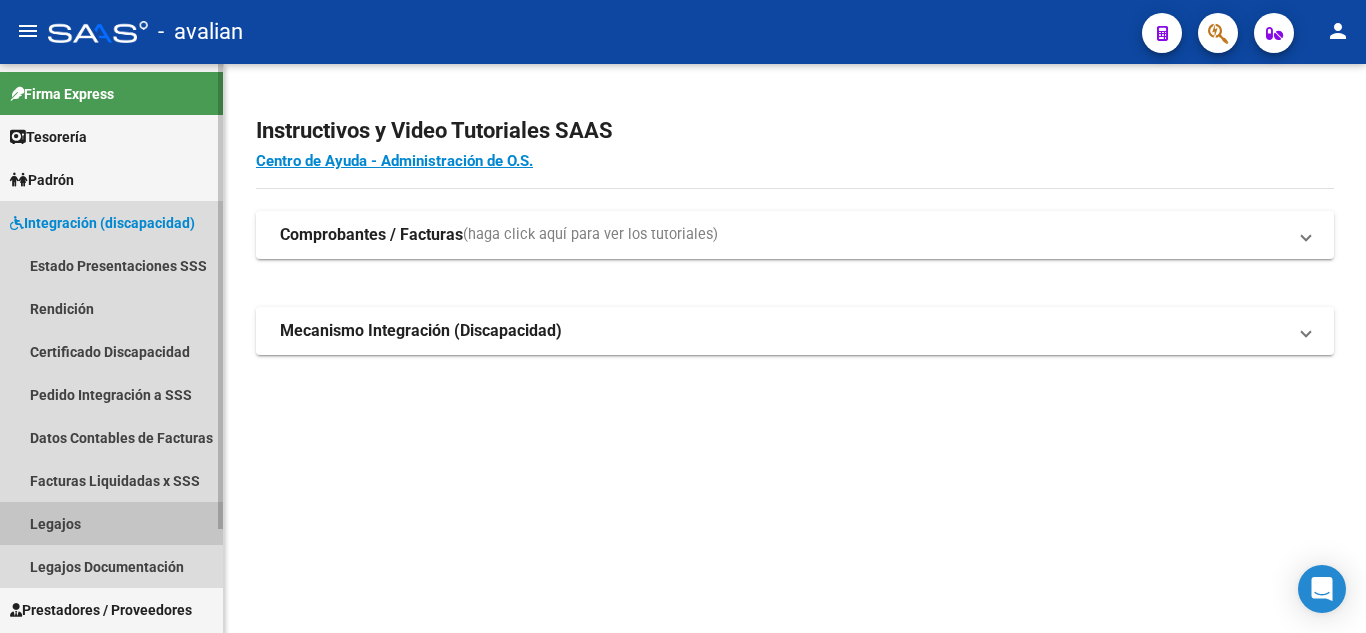 click on "Legajos" at bounding box center (111, 523) 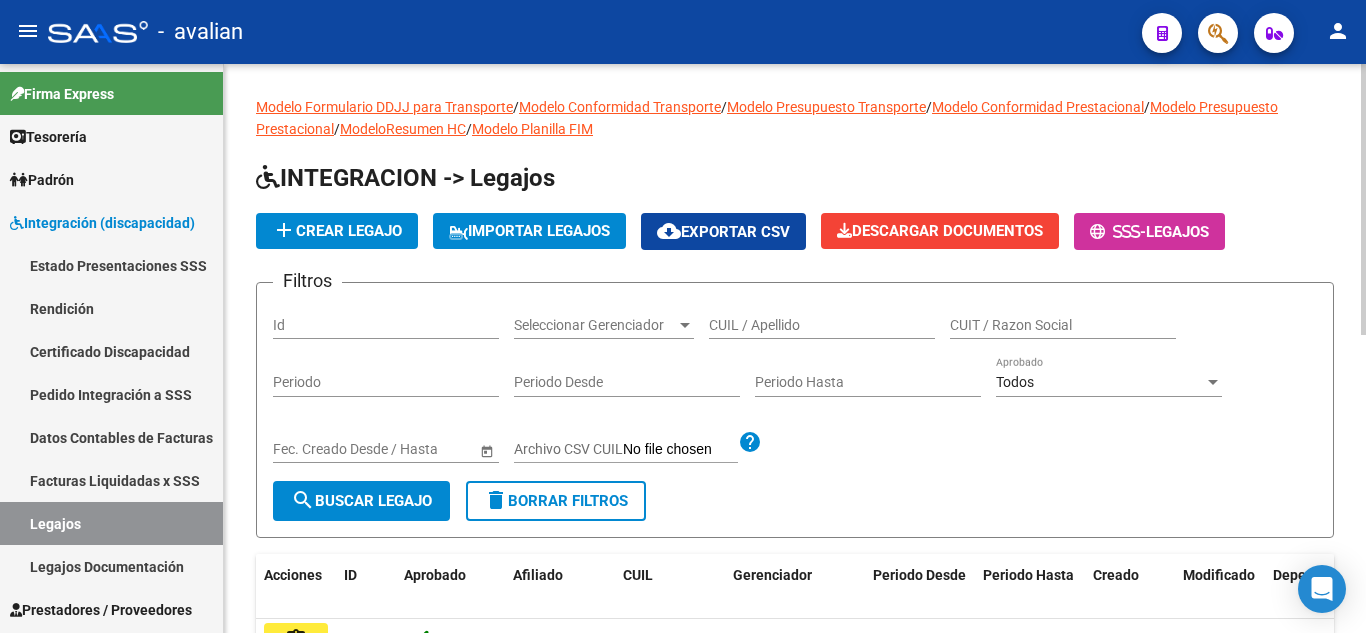 click on "CUIL / Apellido" 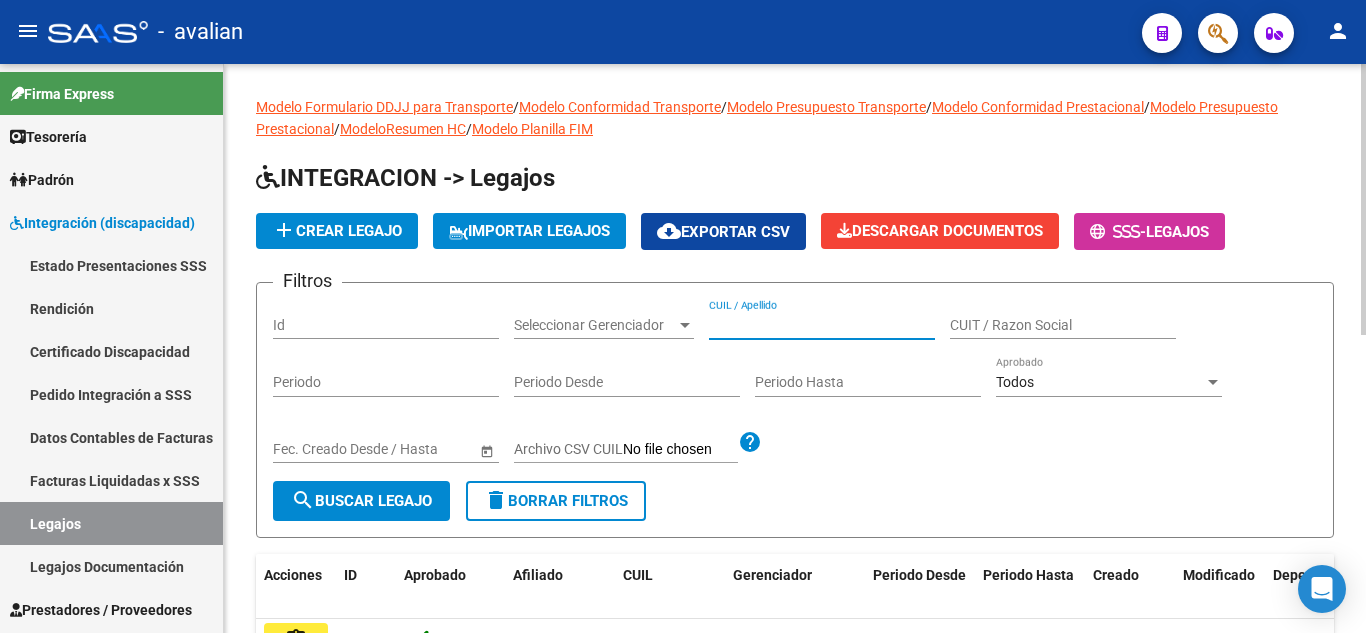 click on "CUIL / Apellido" at bounding box center (822, 325) 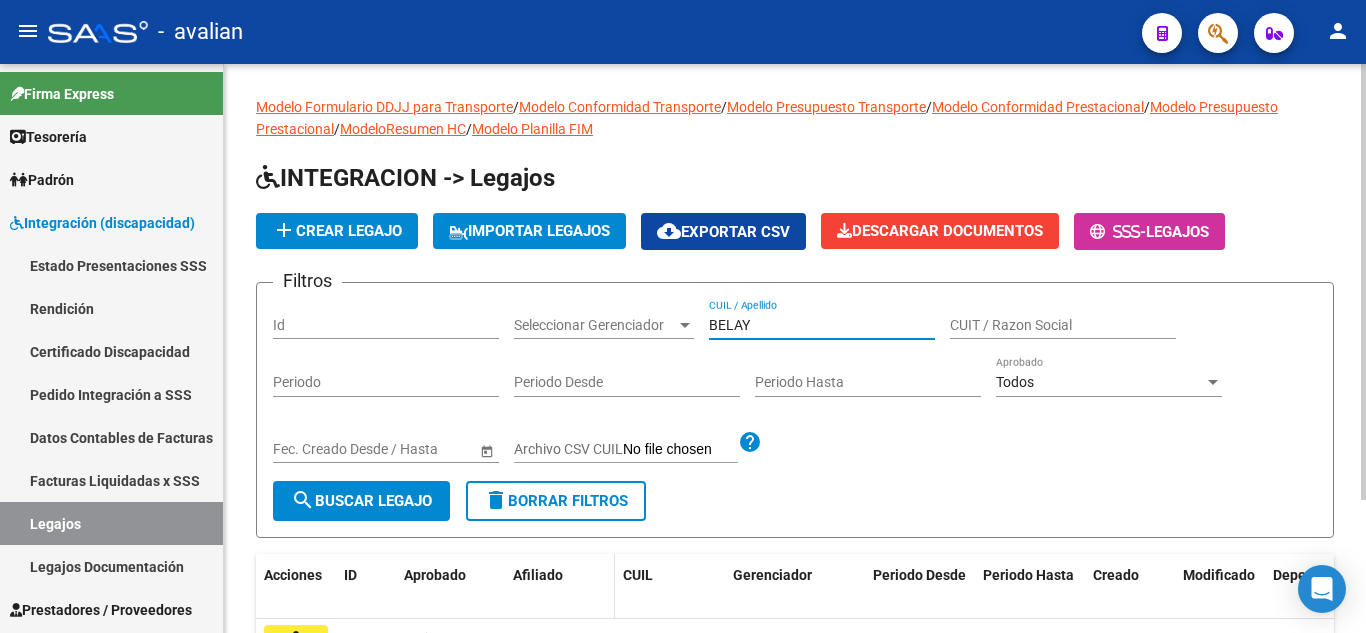 scroll, scrollTop: 100, scrollLeft: 0, axis: vertical 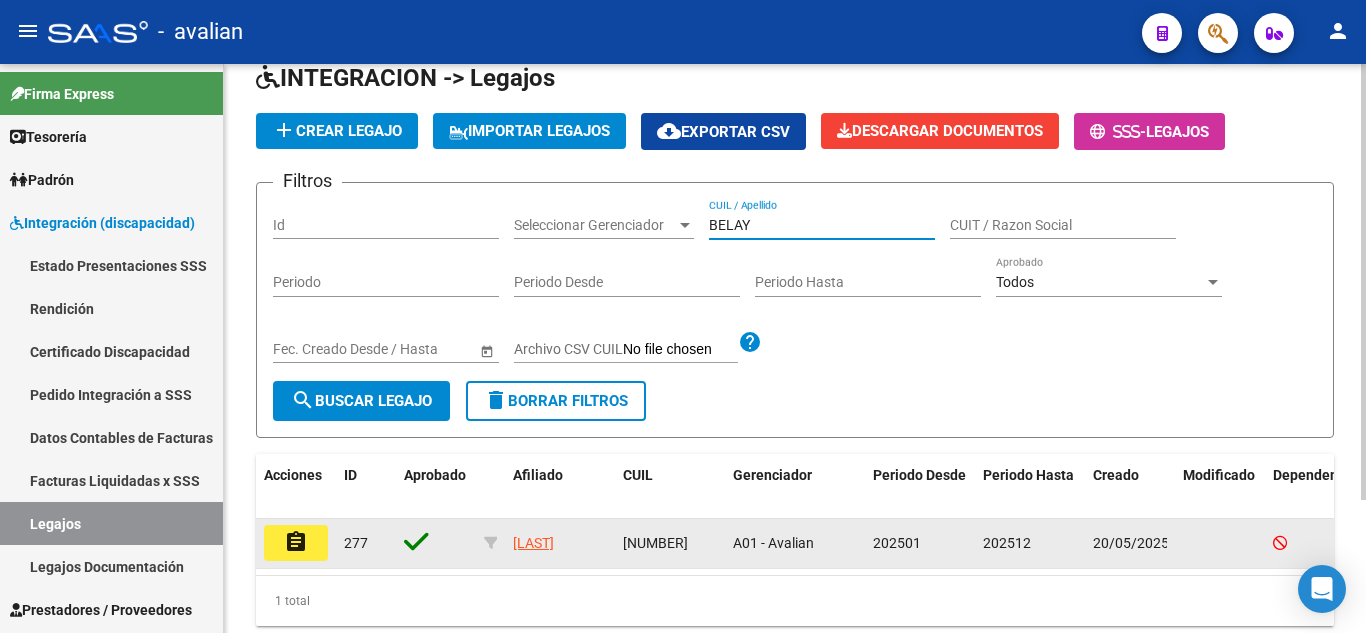 type on "BELAY" 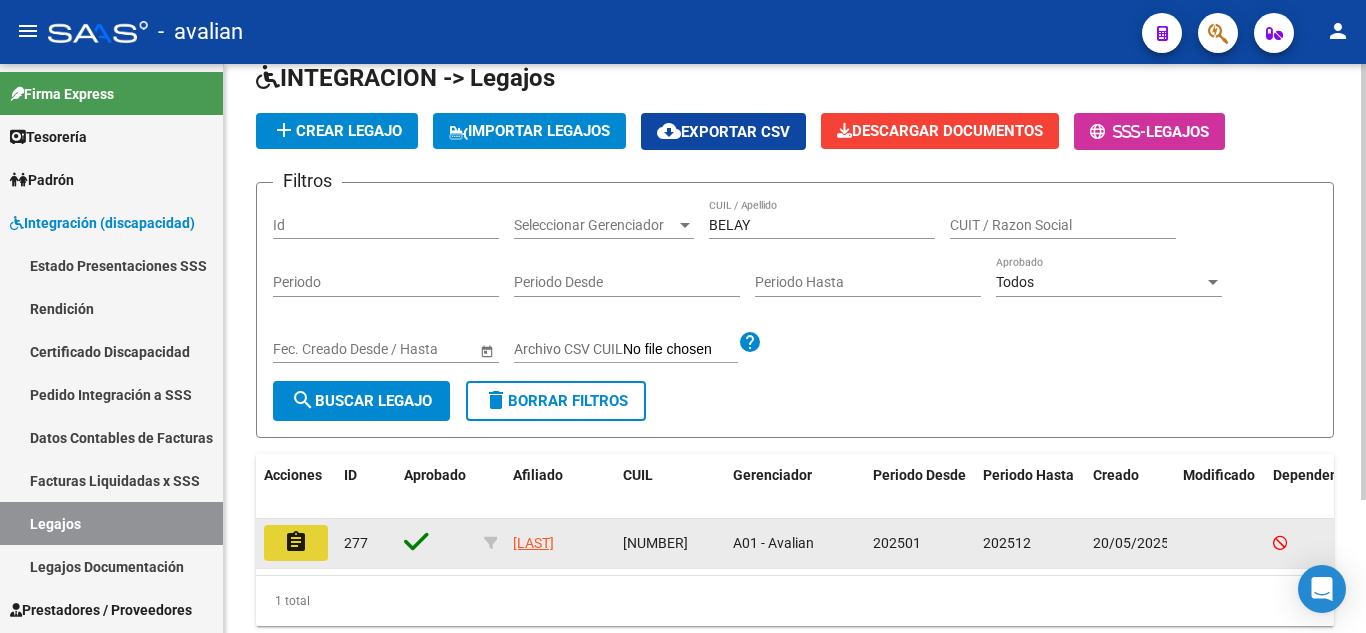 click on "assignment" 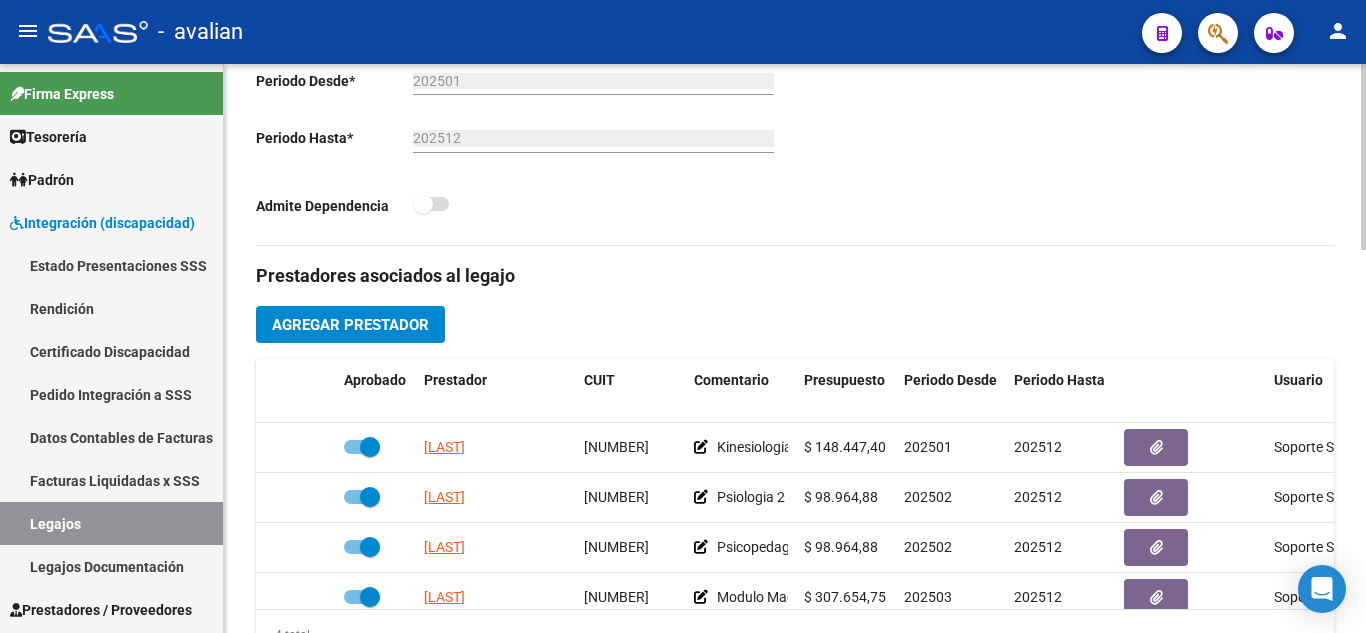 scroll, scrollTop: 600, scrollLeft: 0, axis: vertical 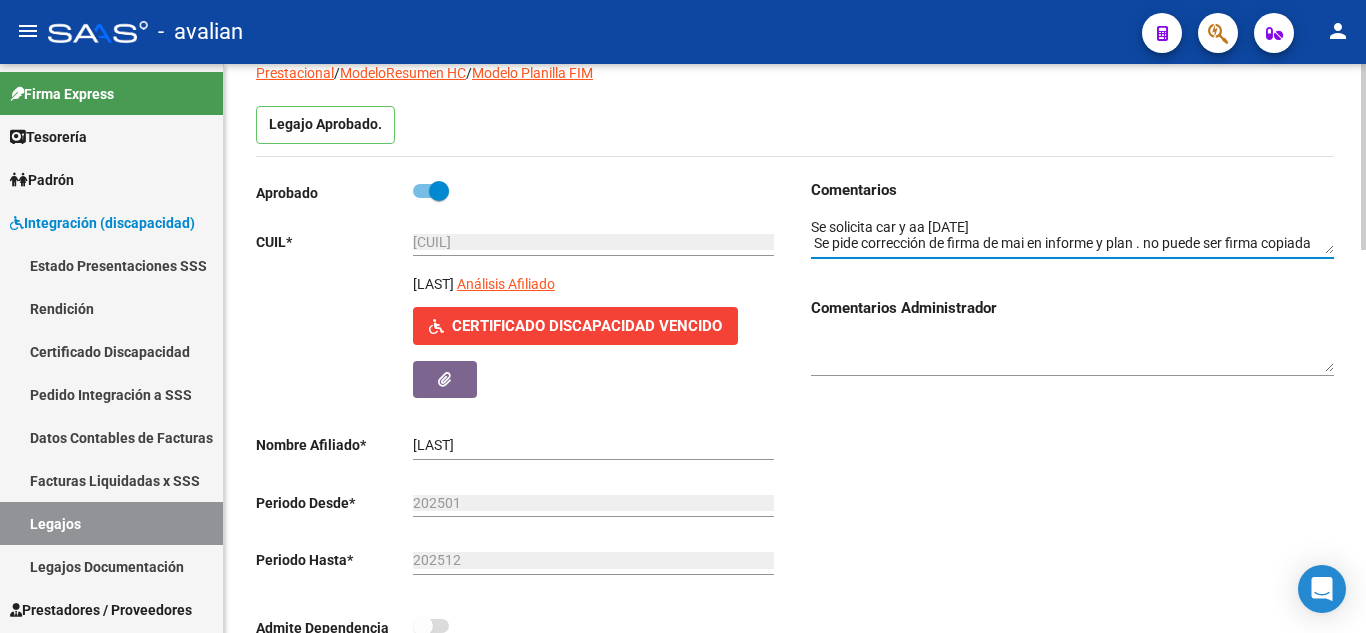click at bounding box center (1072, 236) 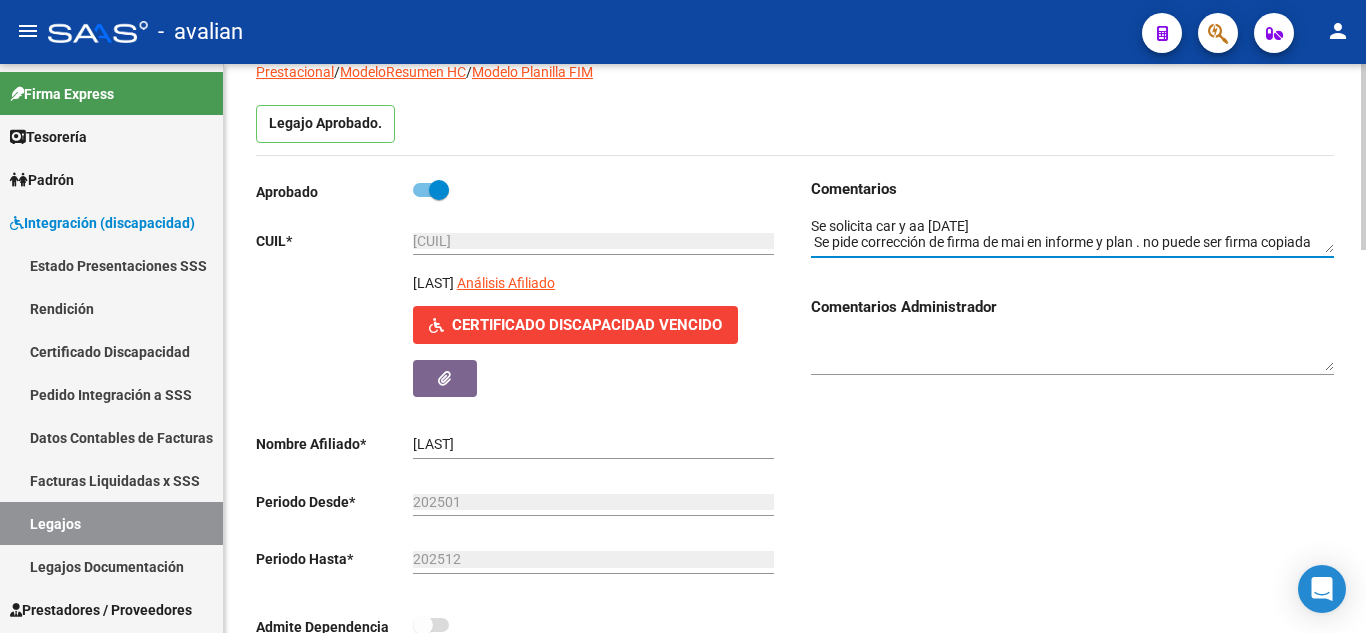 scroll, scrollTop: 168, scrollLeft: 0, axis: vertical 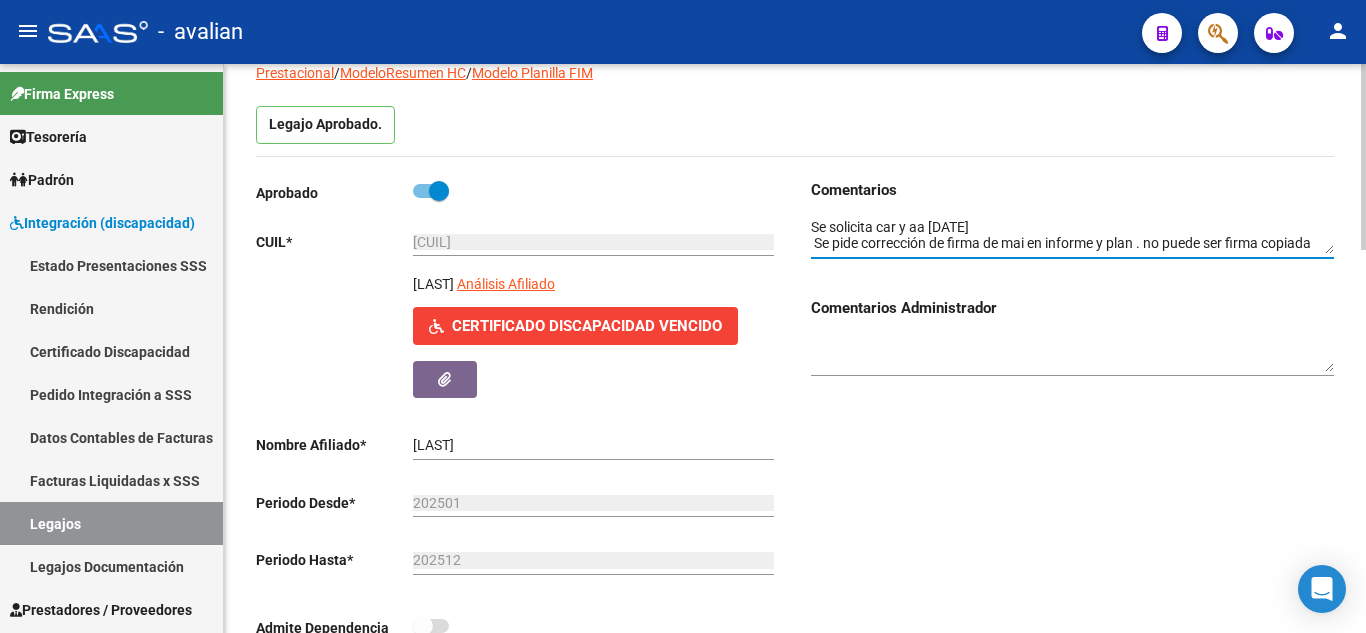 drag, startPoint x: 816, startPoint y: 229, endPoint x: 1360, endPoint y: 345, distance: 556.23016 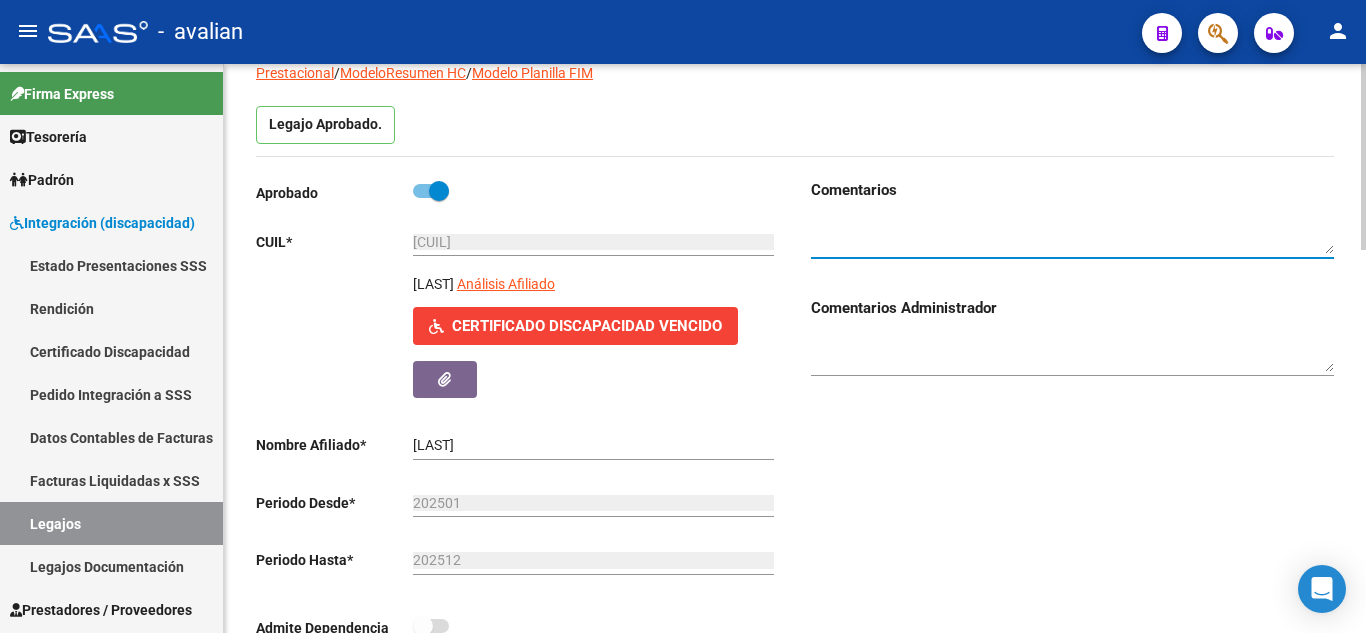 type 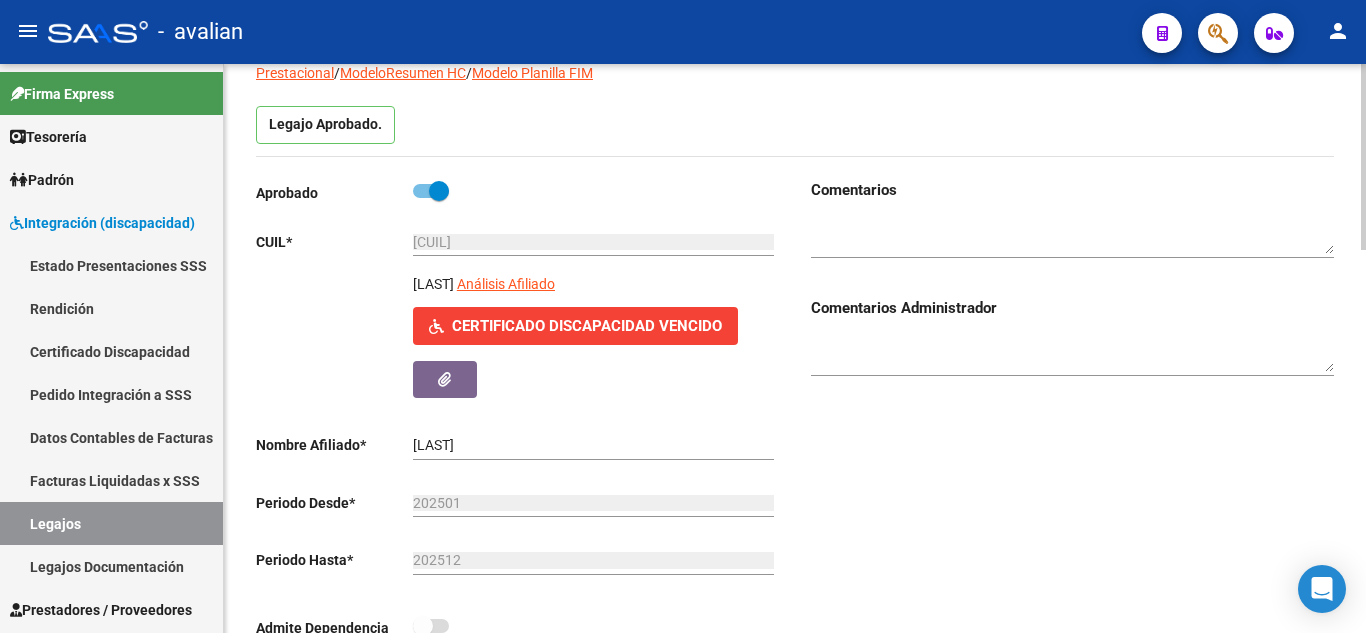 click on "Comentarios                                  Comentarios Administrador" 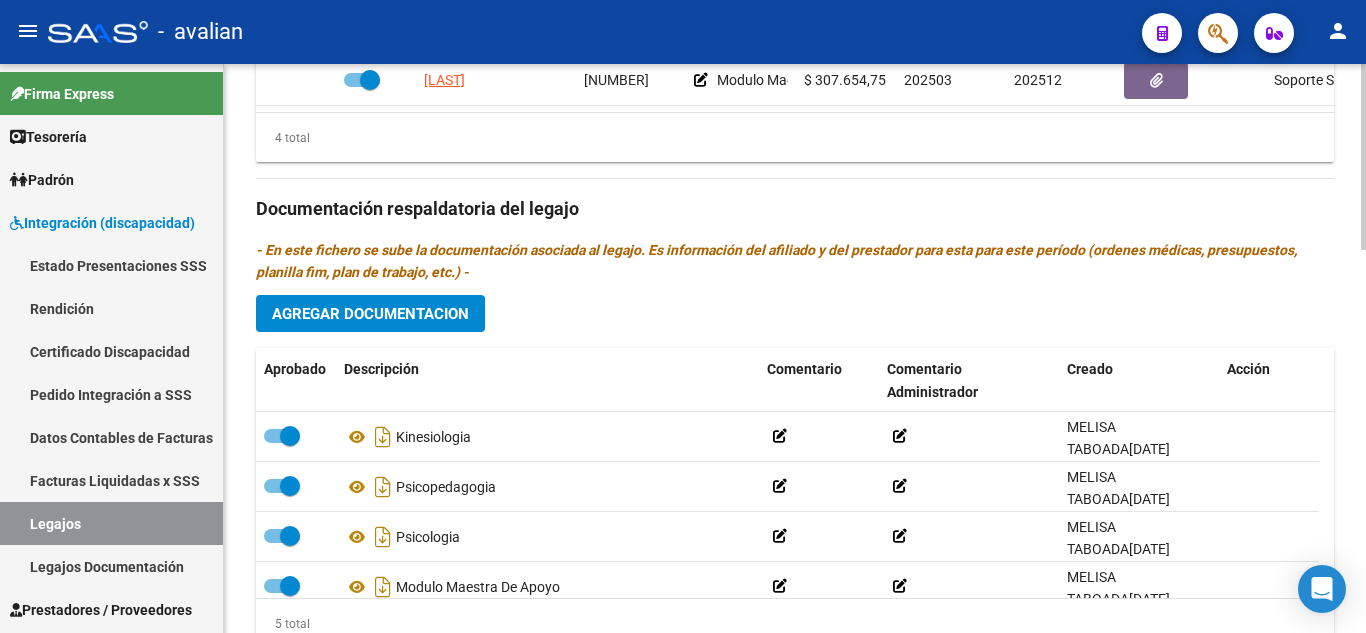 scroll, scrollTop: 1168, scrollLeft: 0, axis: vertical 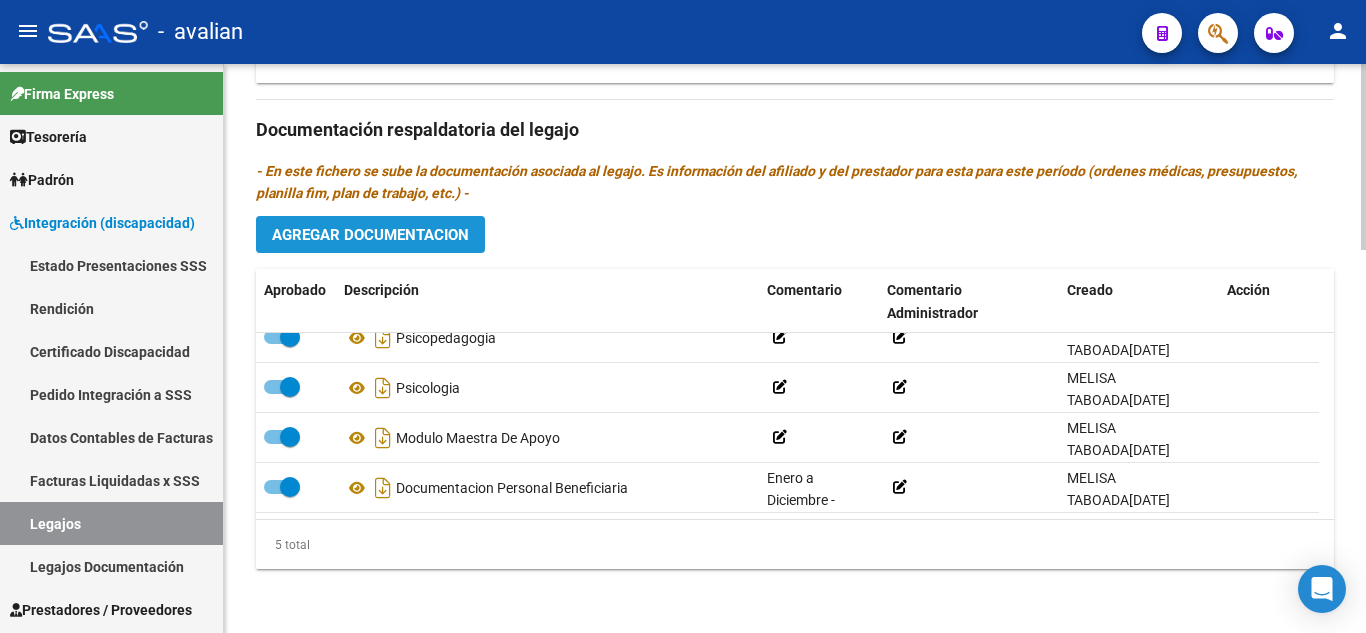 click on "Agregar Documentacion" 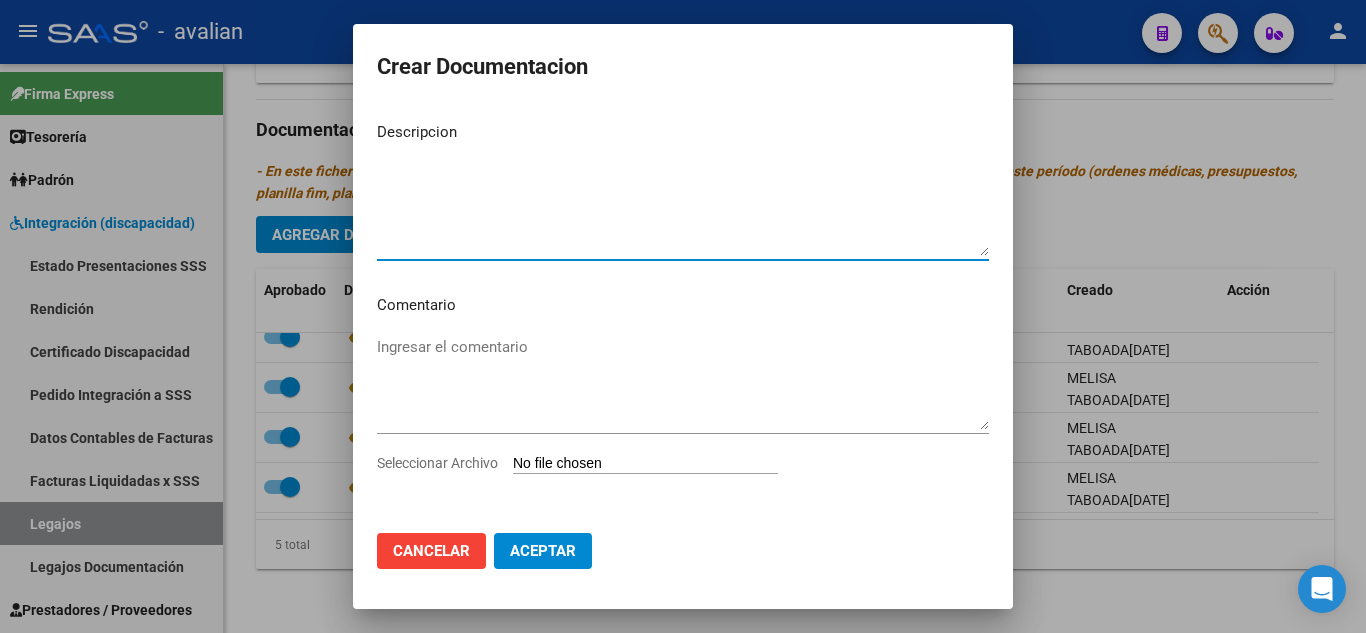 type on "c" 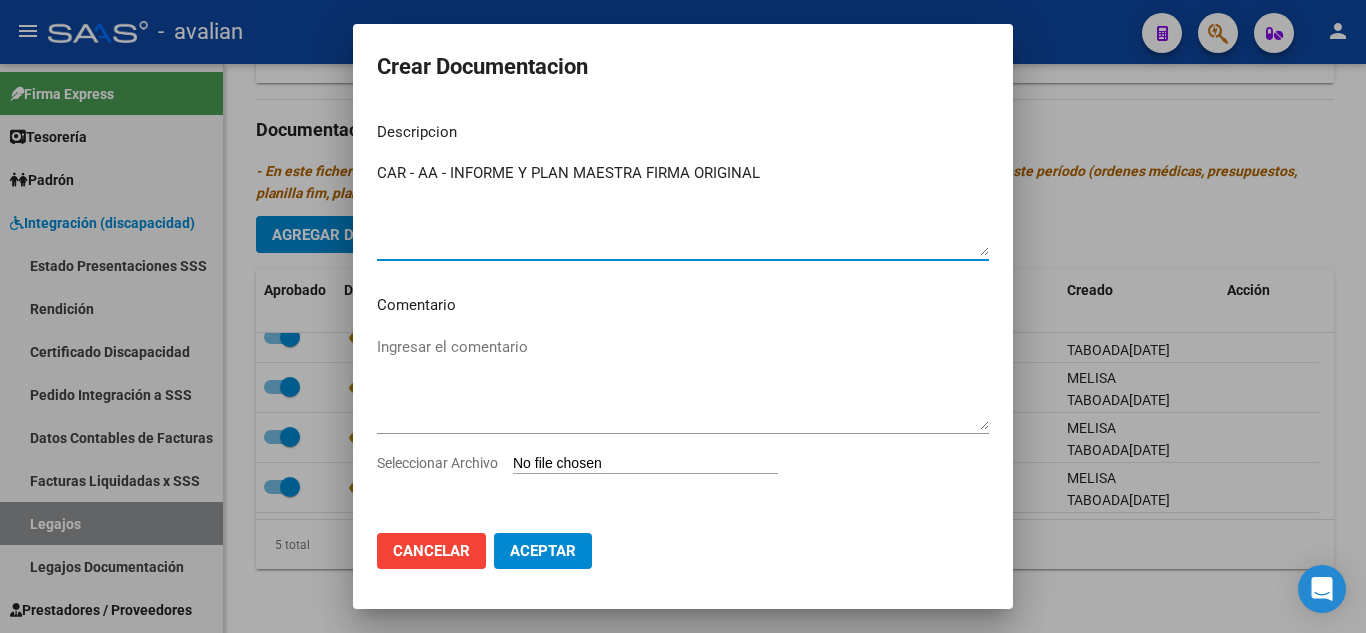 type on "CAR - AA - INFORME Y PLAN MAESTRA FIRMA ORIGINAL" 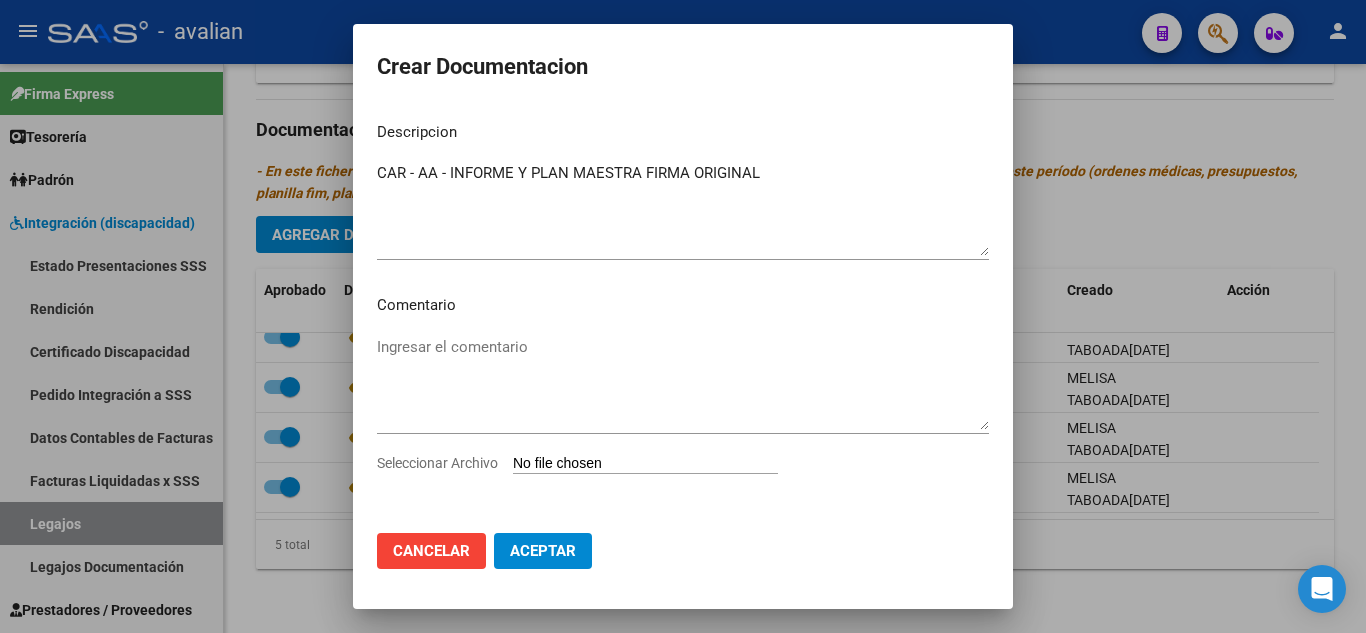 click on "Seleccionar Archivo" at bounding box center (645, 464) 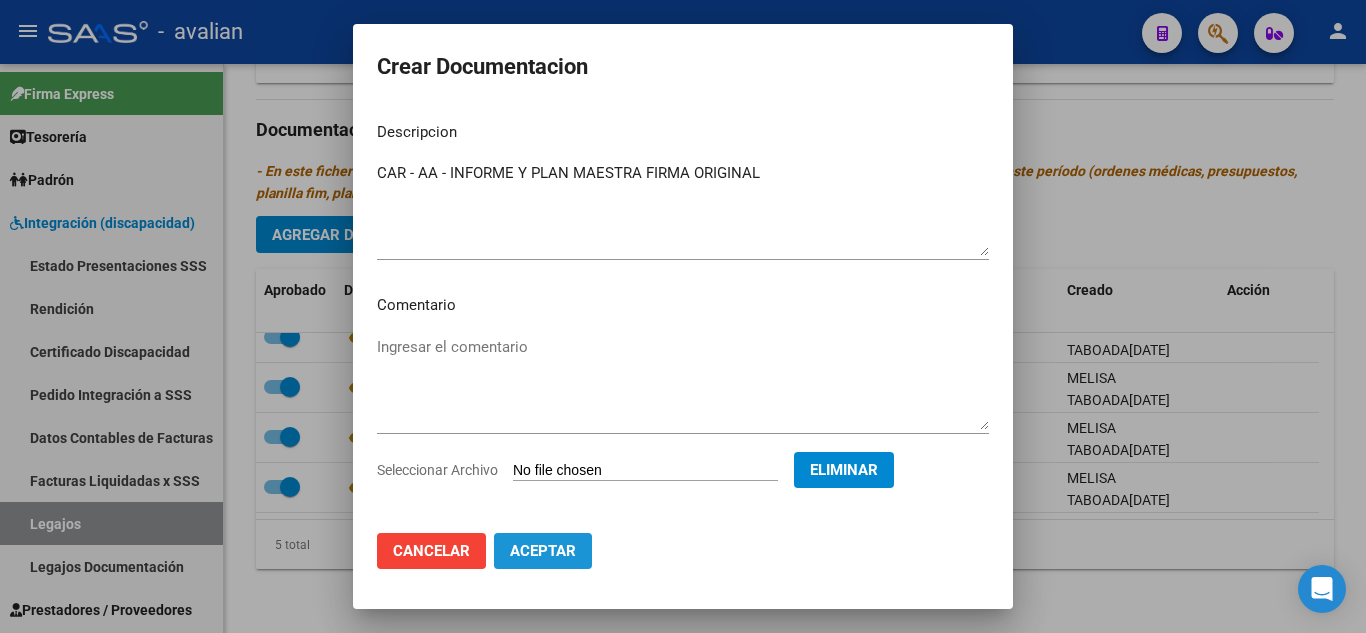 click on "Aceptar" 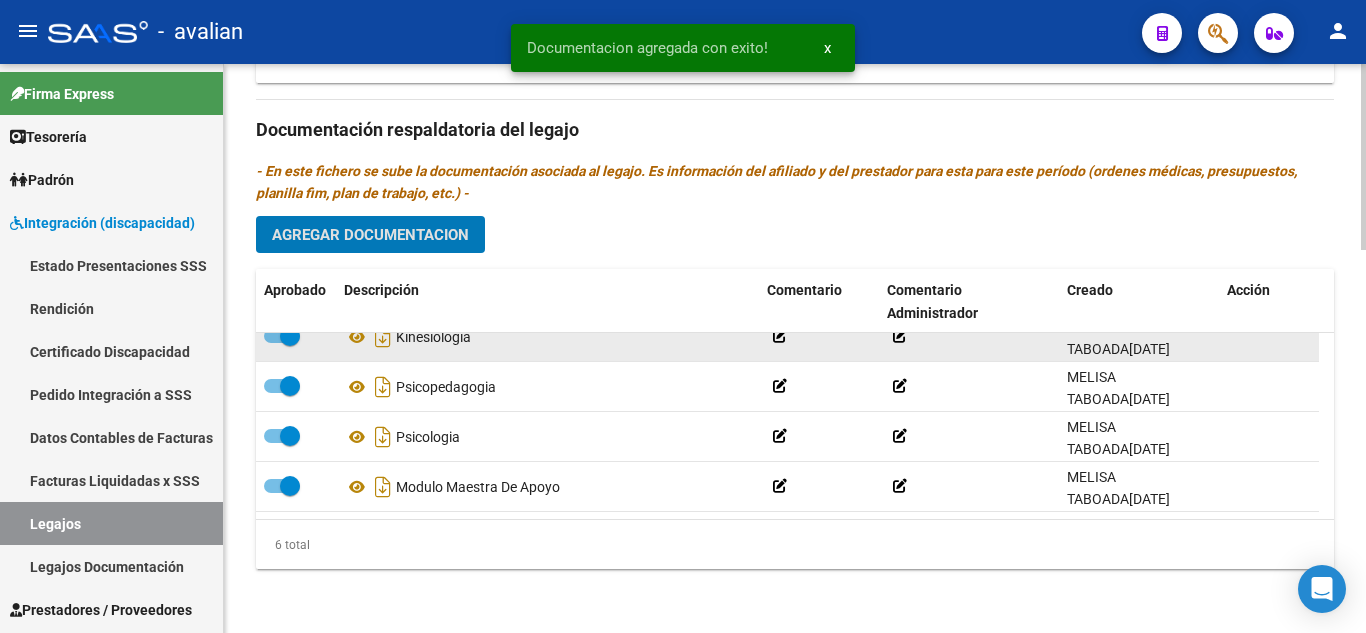 scroll, scrollTop: 0, scrollLeft: 0, axis: both 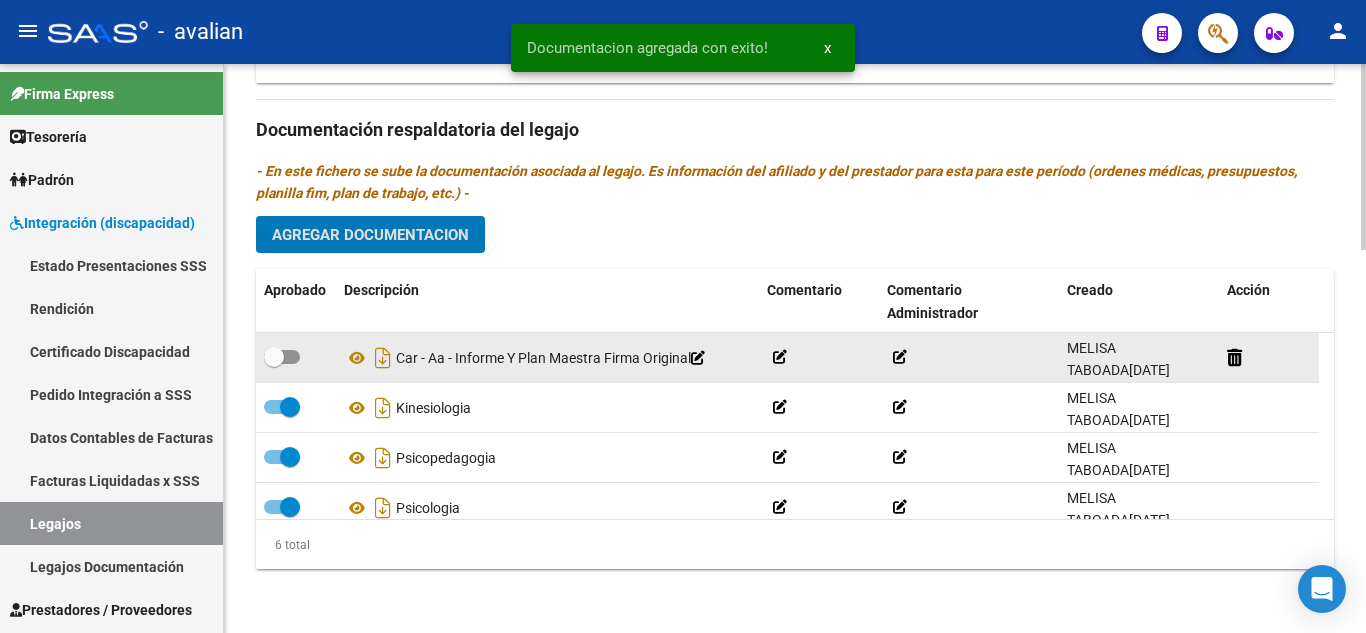 click at bounding box center (282, 357) 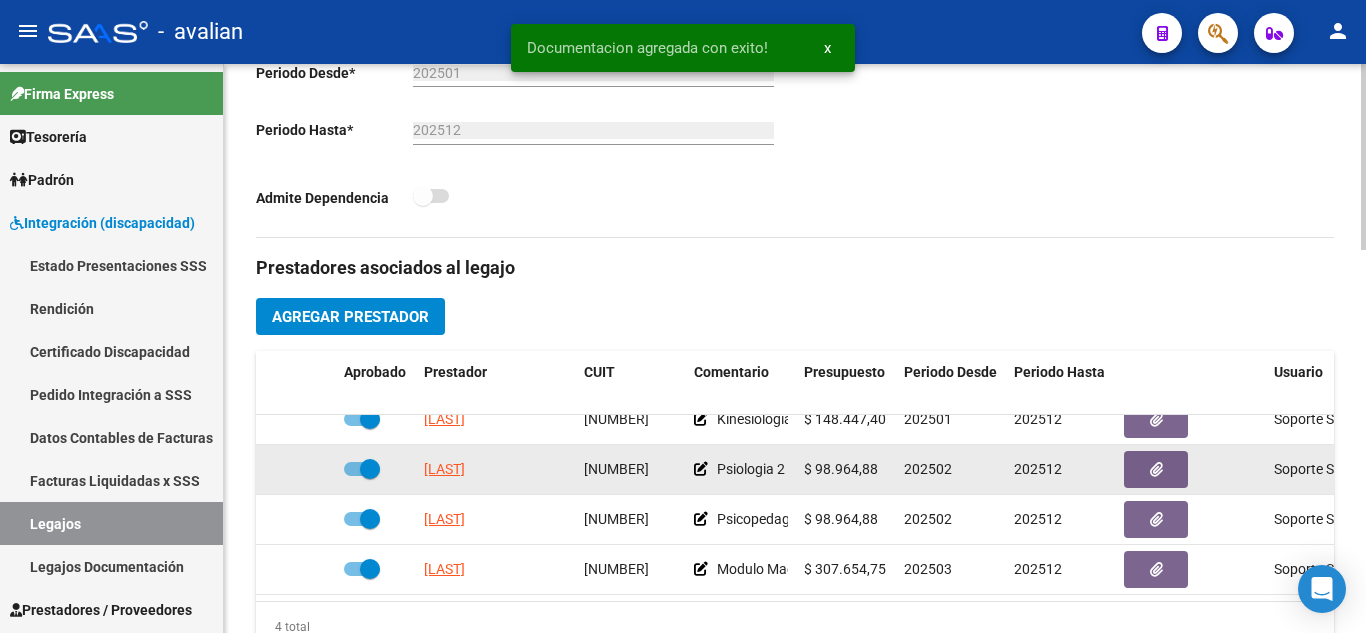 scroll, scrollTop: 568, scrollLeft: 0, axis: vertical 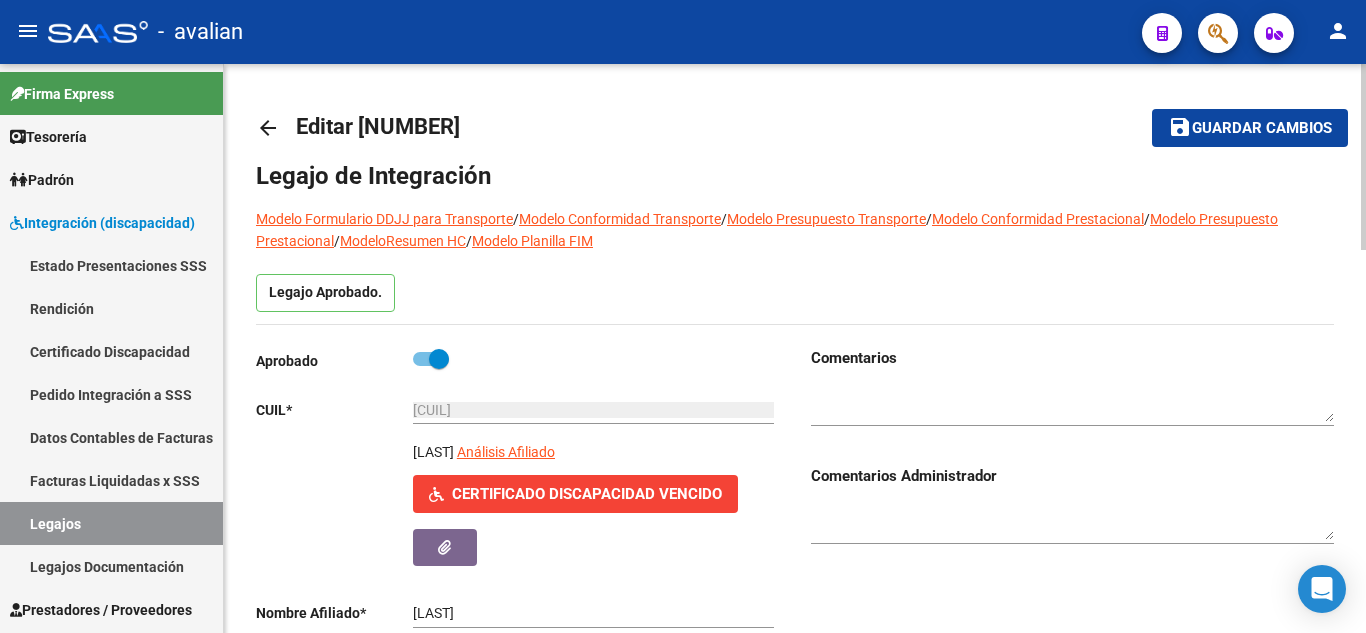 click on "save Guardar cambios" 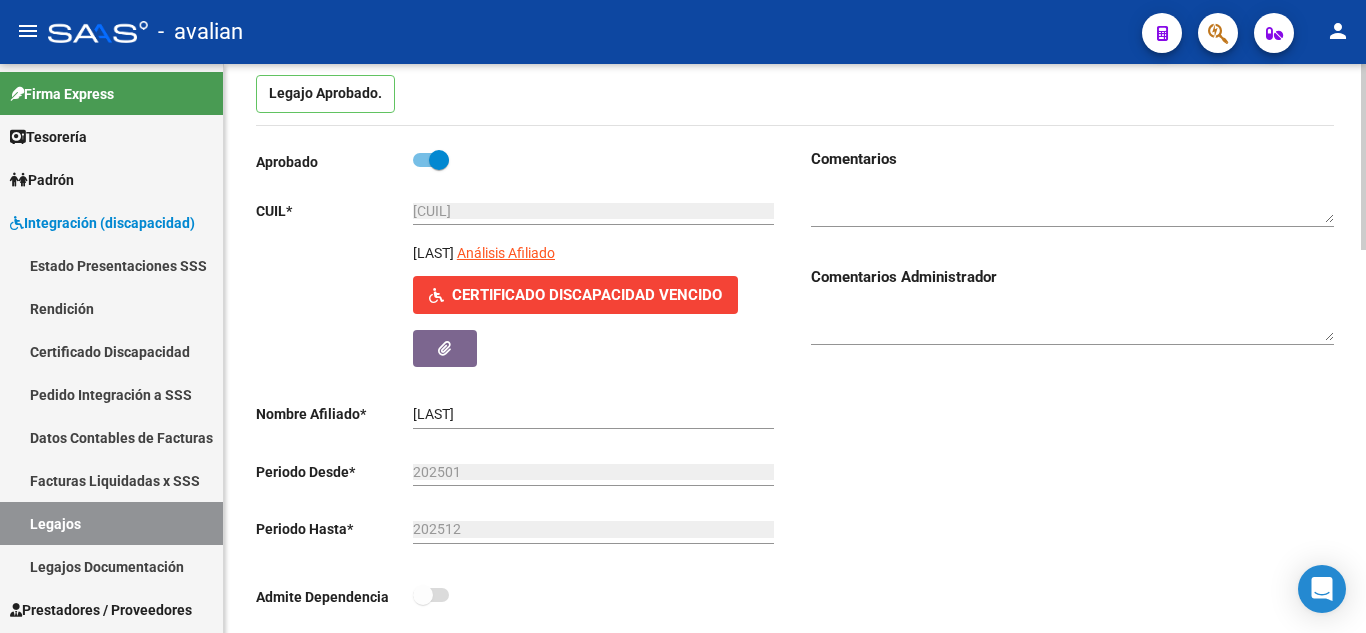 scroll, scrollTop: 200, scrollLeft: 0, axis: vertical 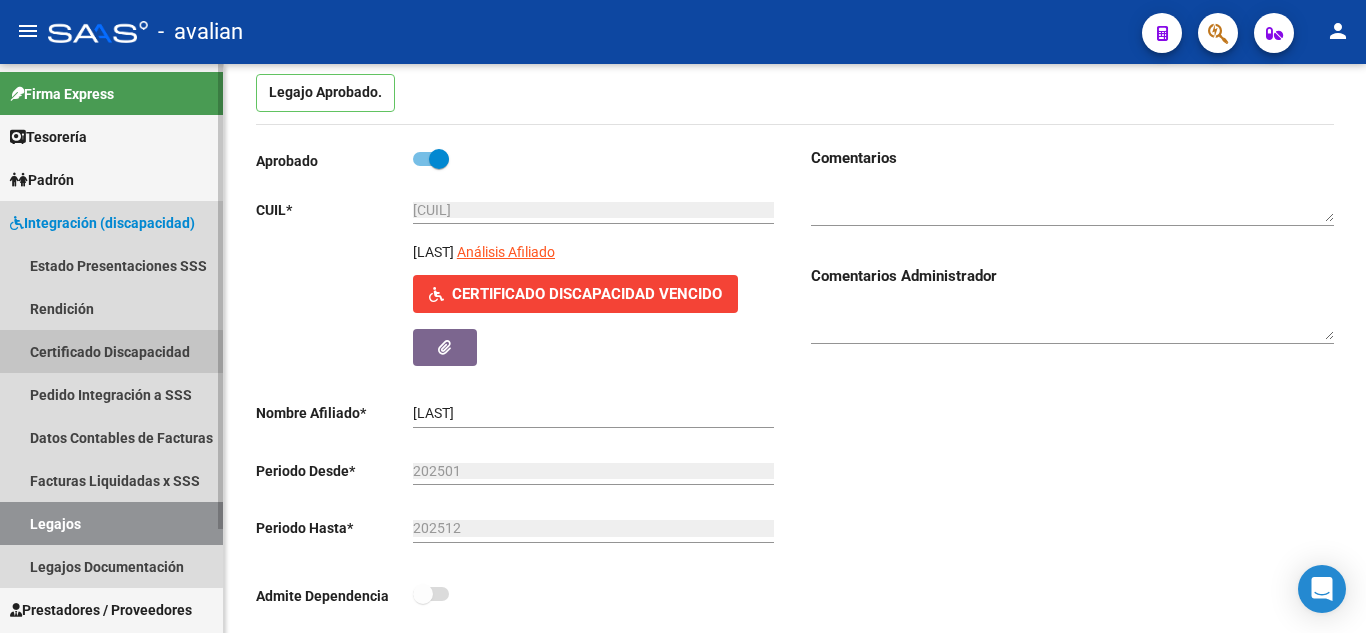click on "Certificado Discapacidad" at bounding box center [111, 351] 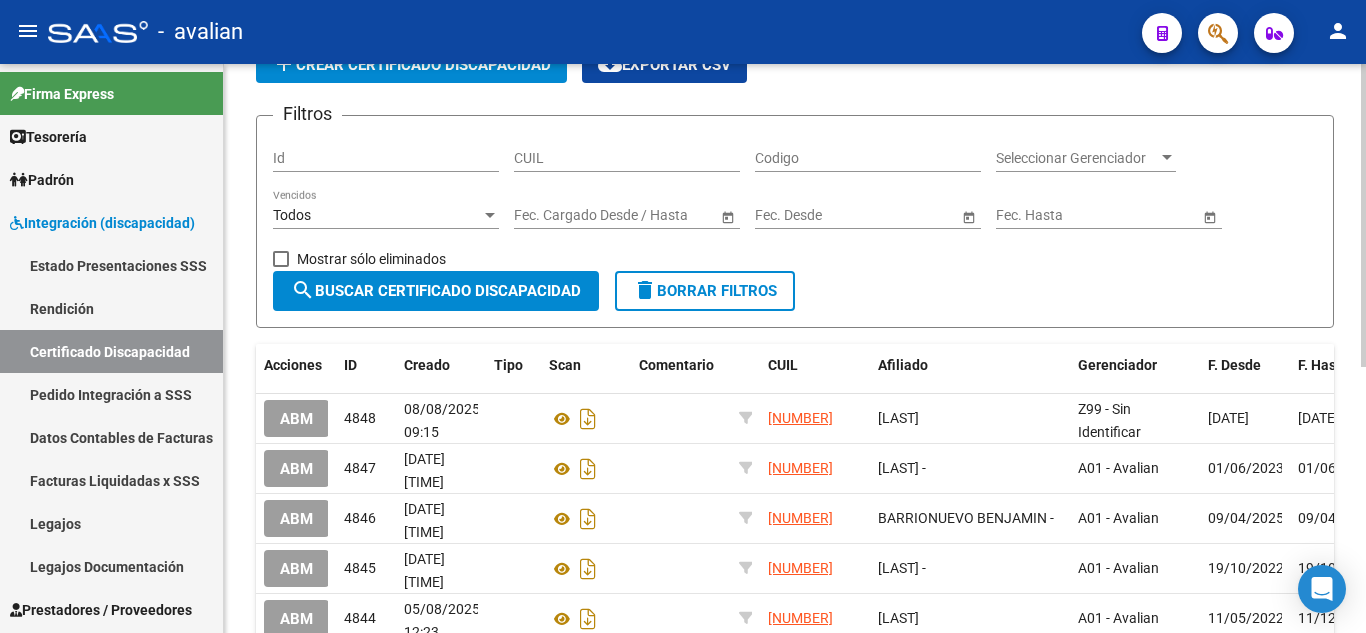 scroll, scrollTop: 0, scrollLeft: 0, axis: both 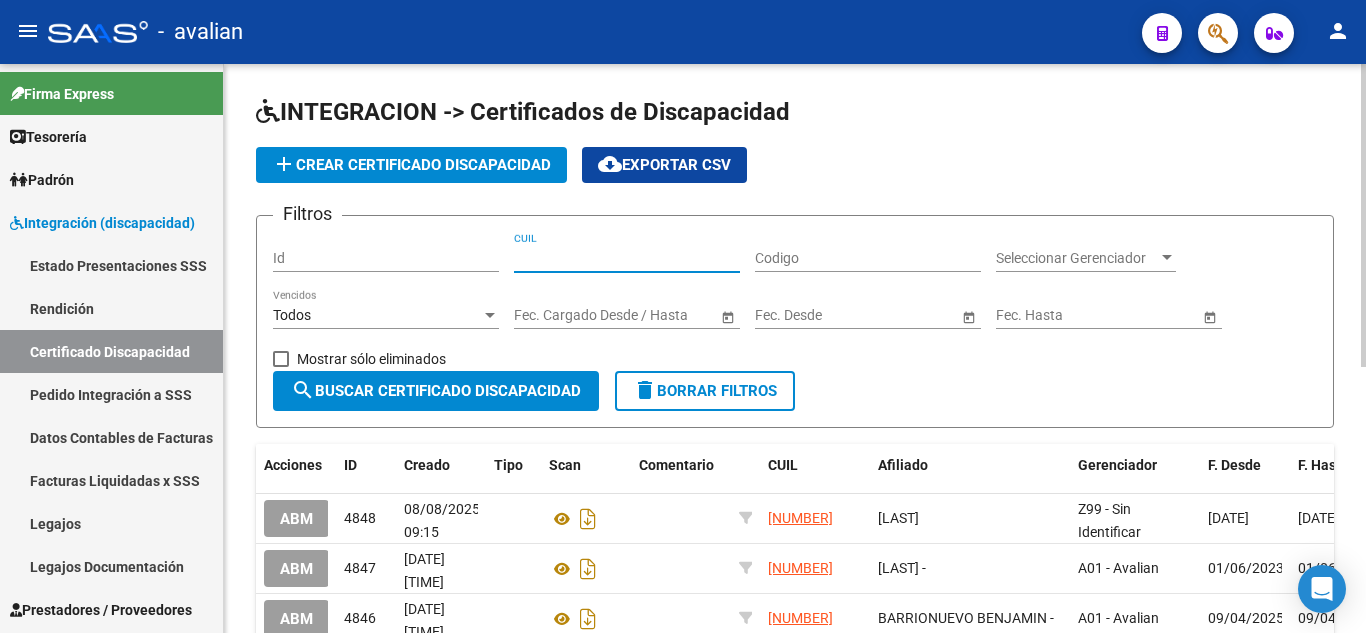 click on "CUIL" at bounding box center (627, 258) 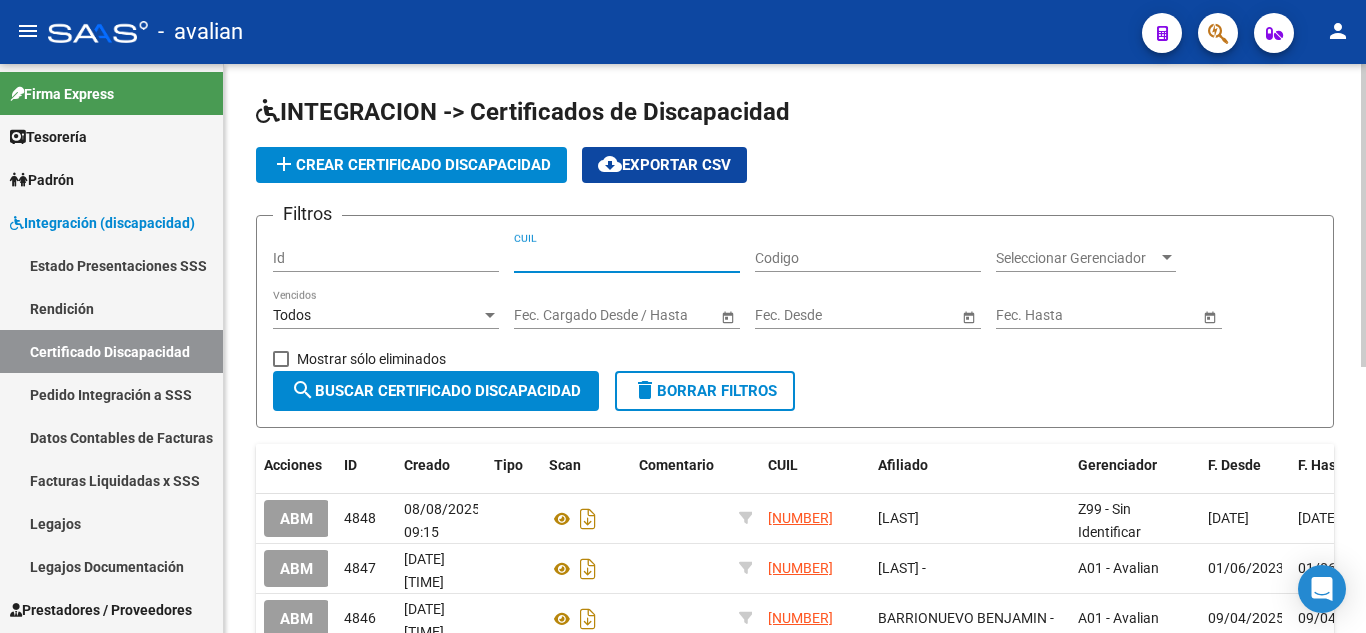 paste on "[CUIL]" 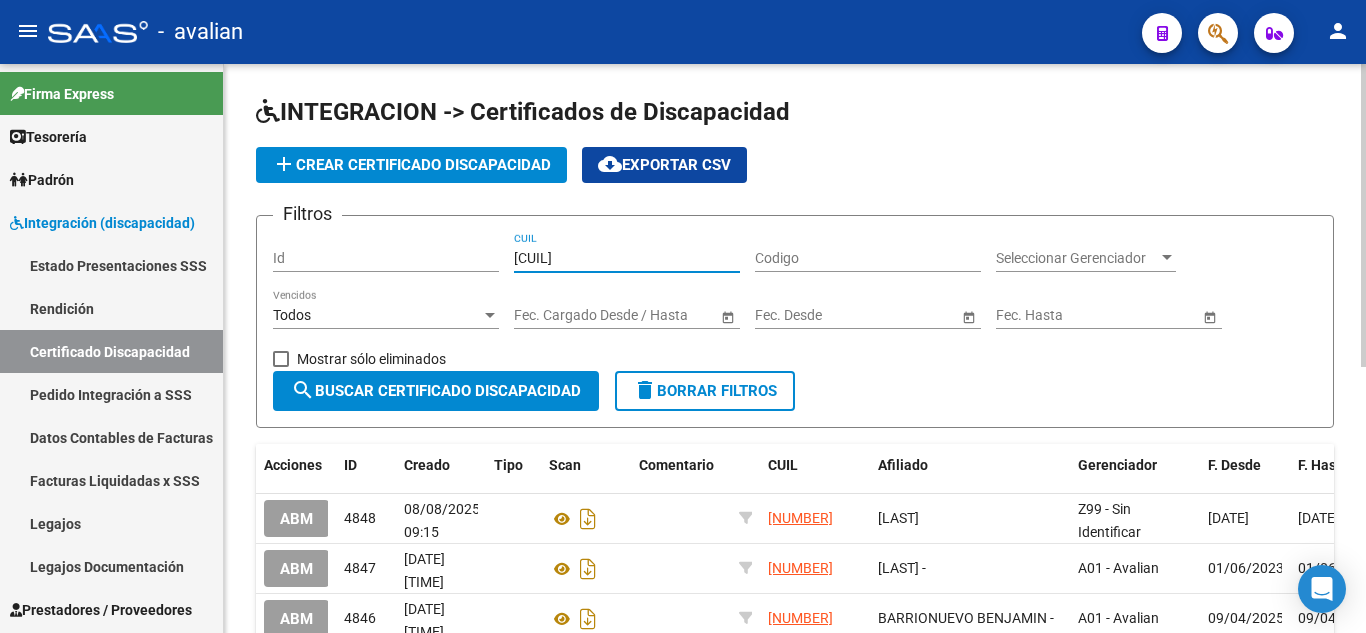 type on "[CUIL]" 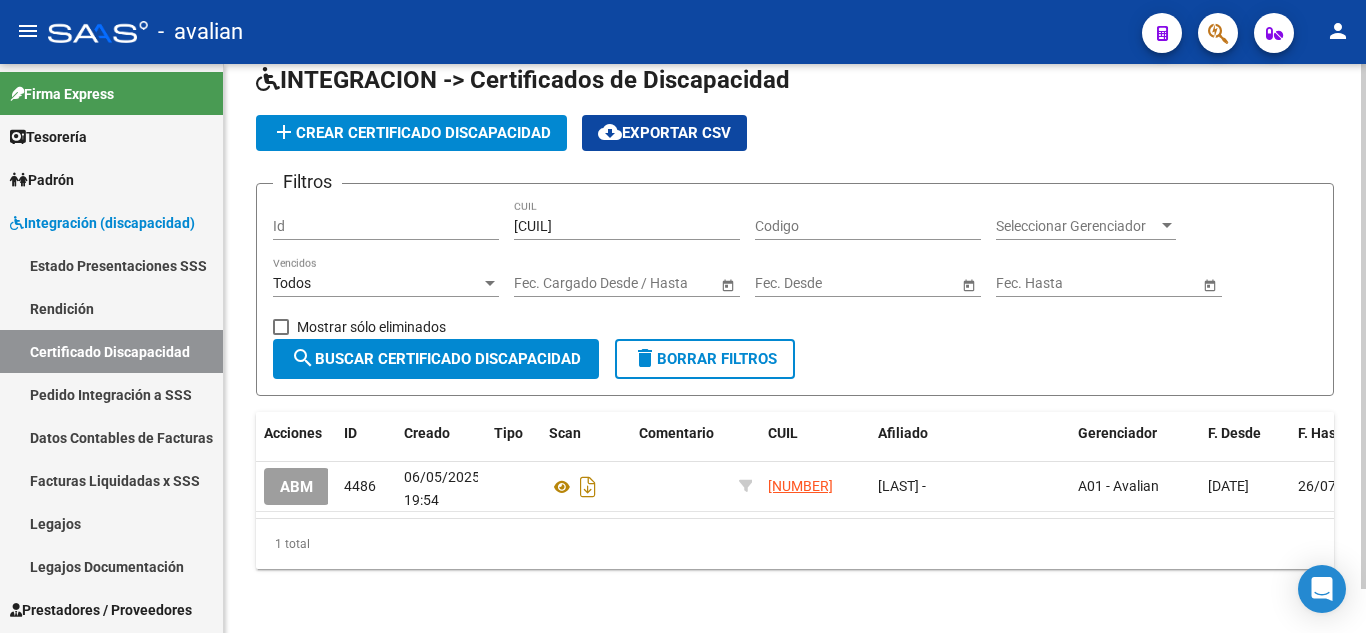 scroll, scrollTop: 48, scrollLeft: 0, axis: vertical 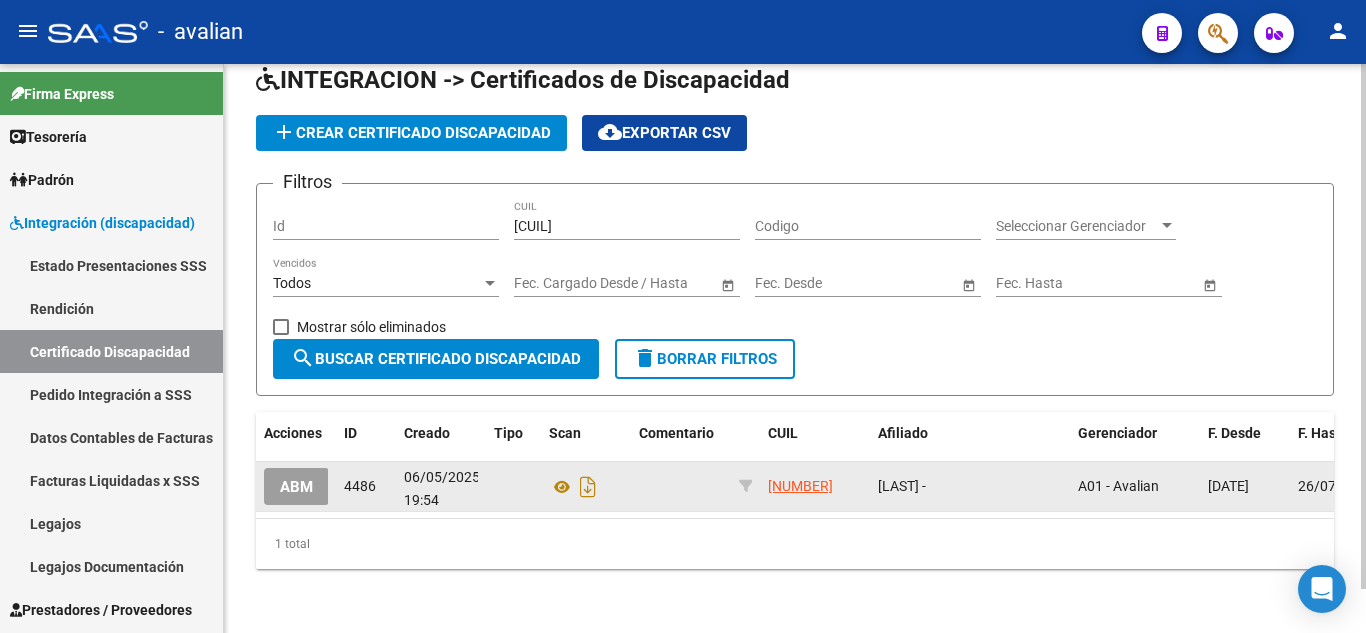 click on "ABM" 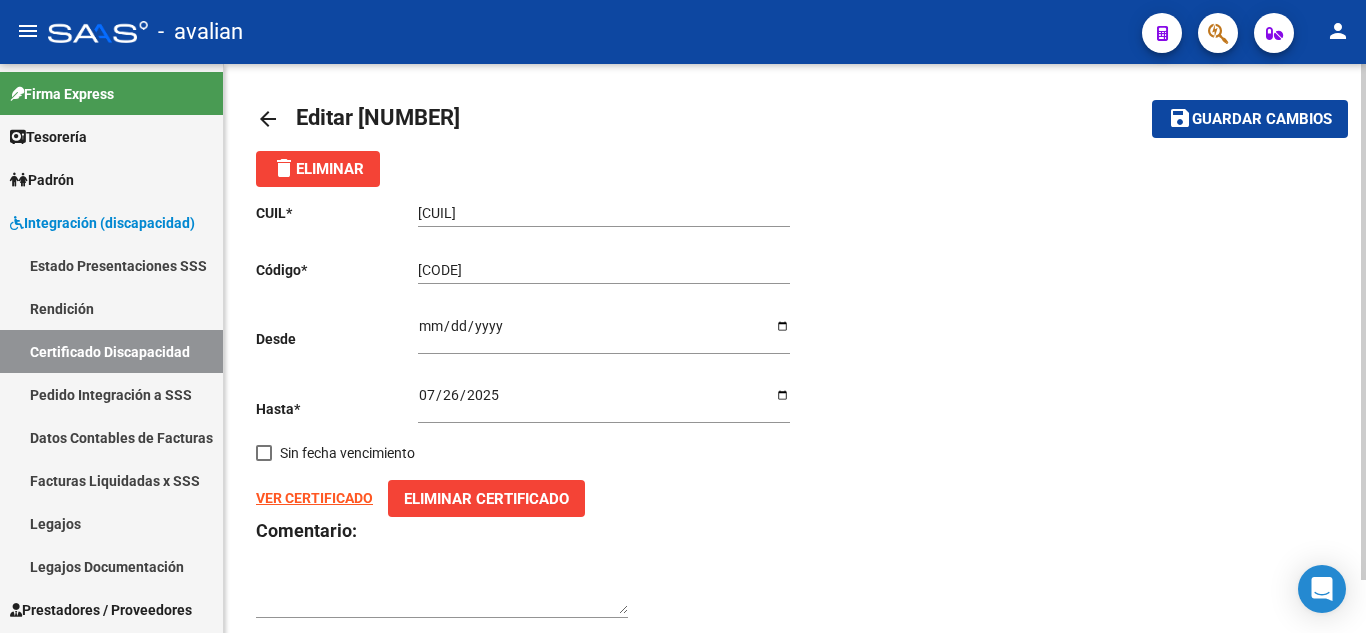 scroll, scrollTop: 0, scrollLeft: 0, axis: both 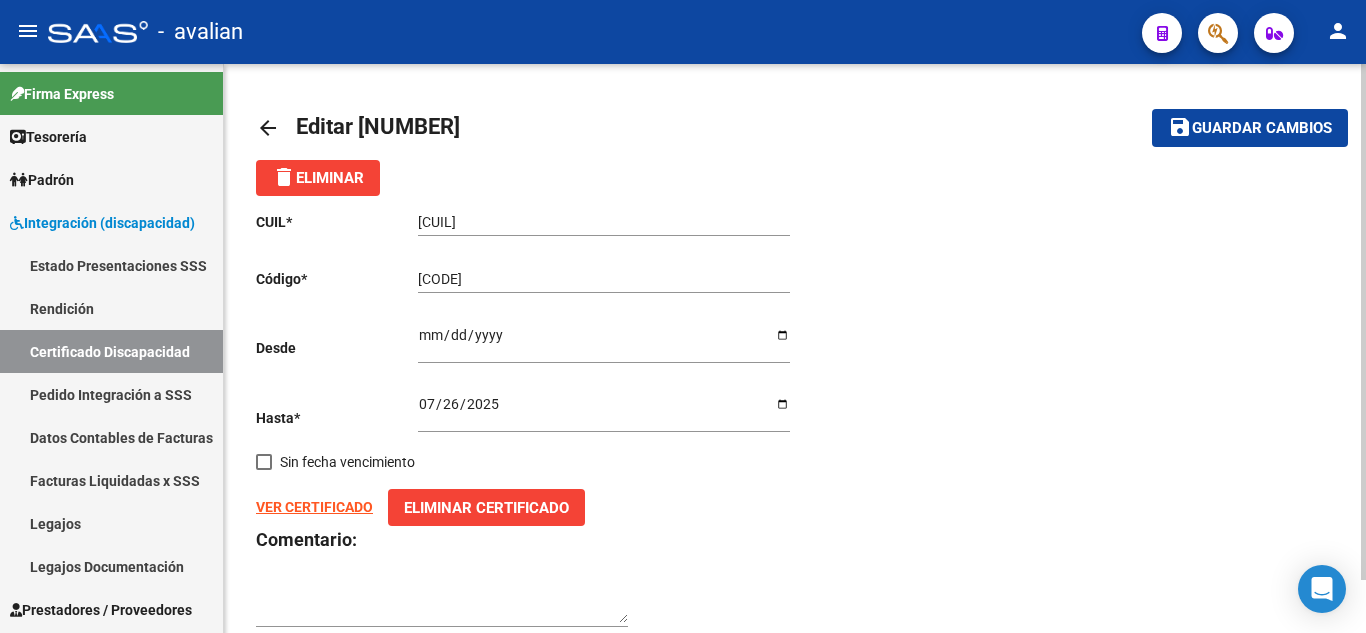click on "2025-07-26" at bounding box center (604, 411) 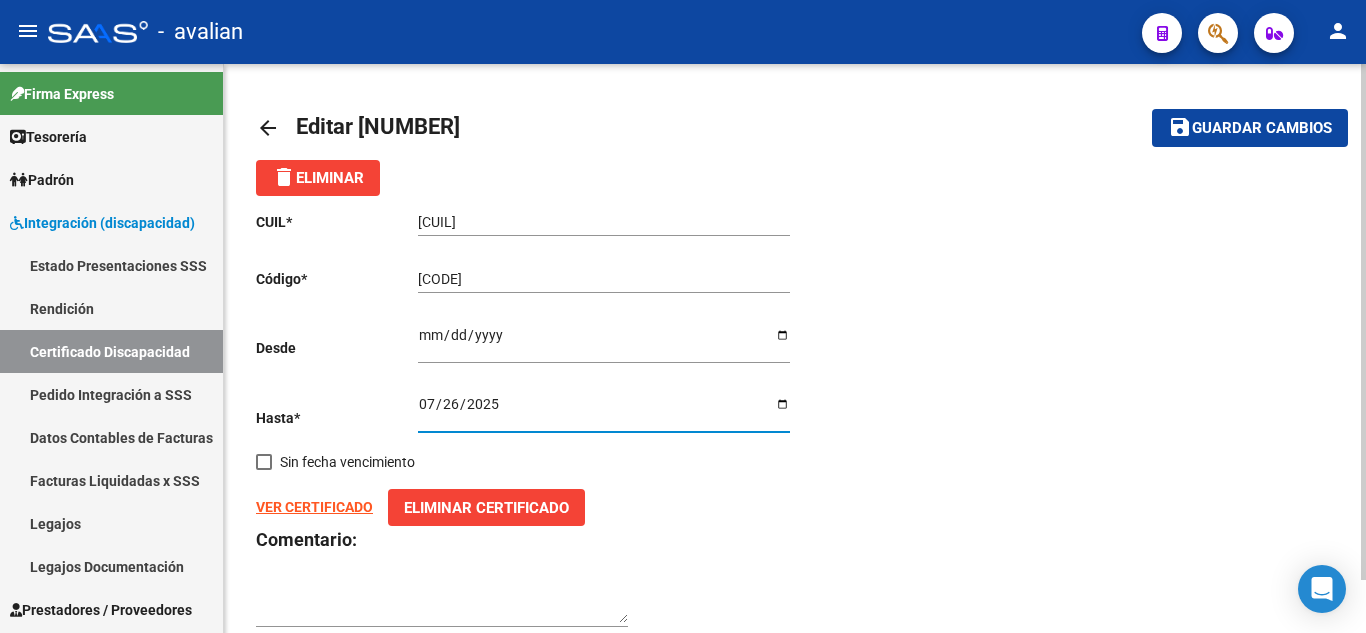 click on "2025-07-26" at bounding box center (604, 411) 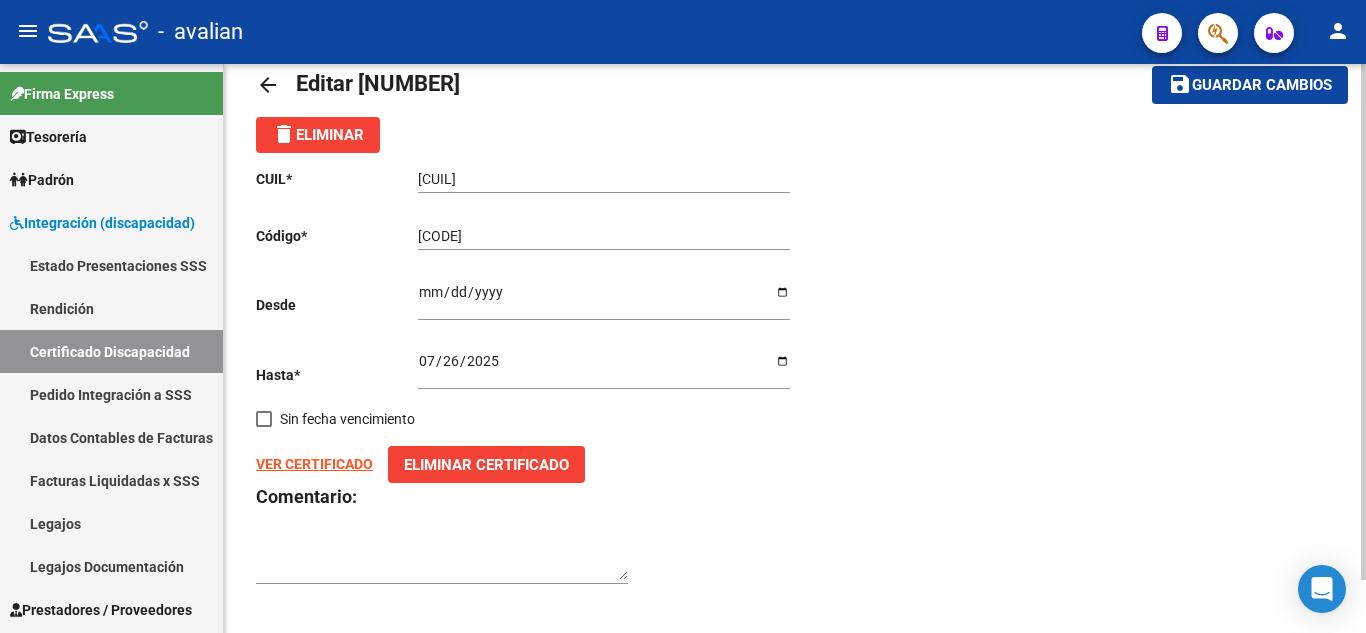 scroll, scrollTop: 59, scrollLeft: 0, axis: vertical 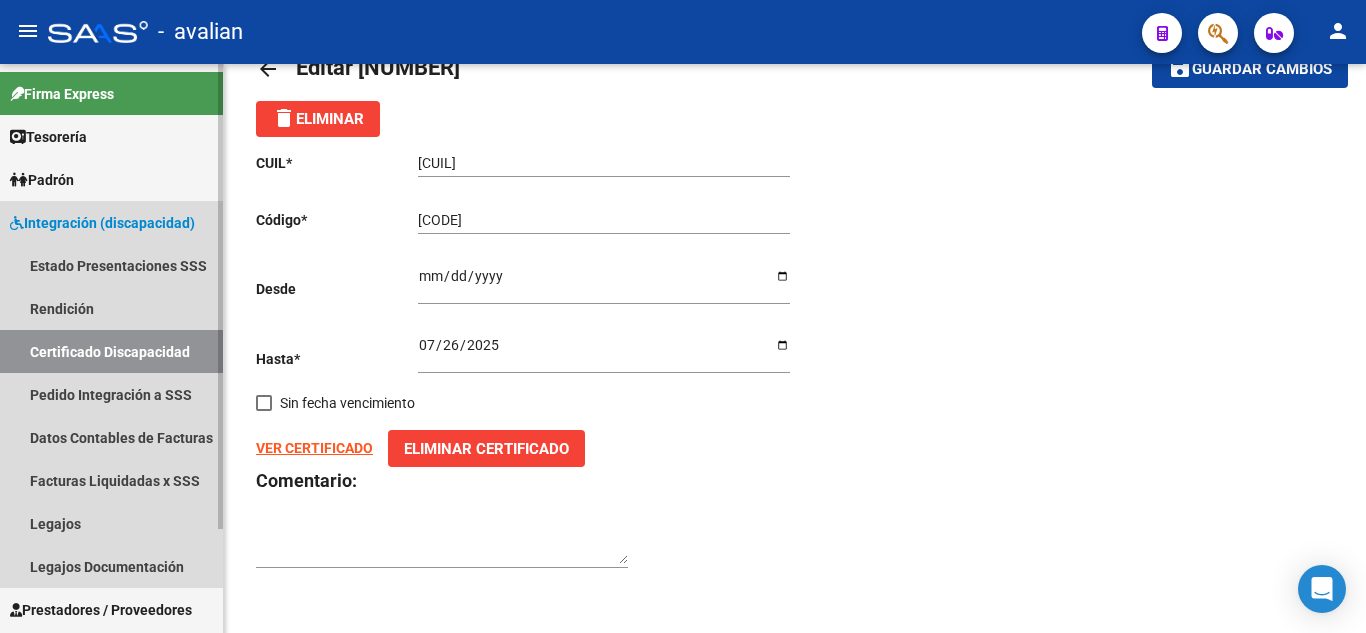 click on "Certificado Discapacidad" at bounding box center [111, 351] 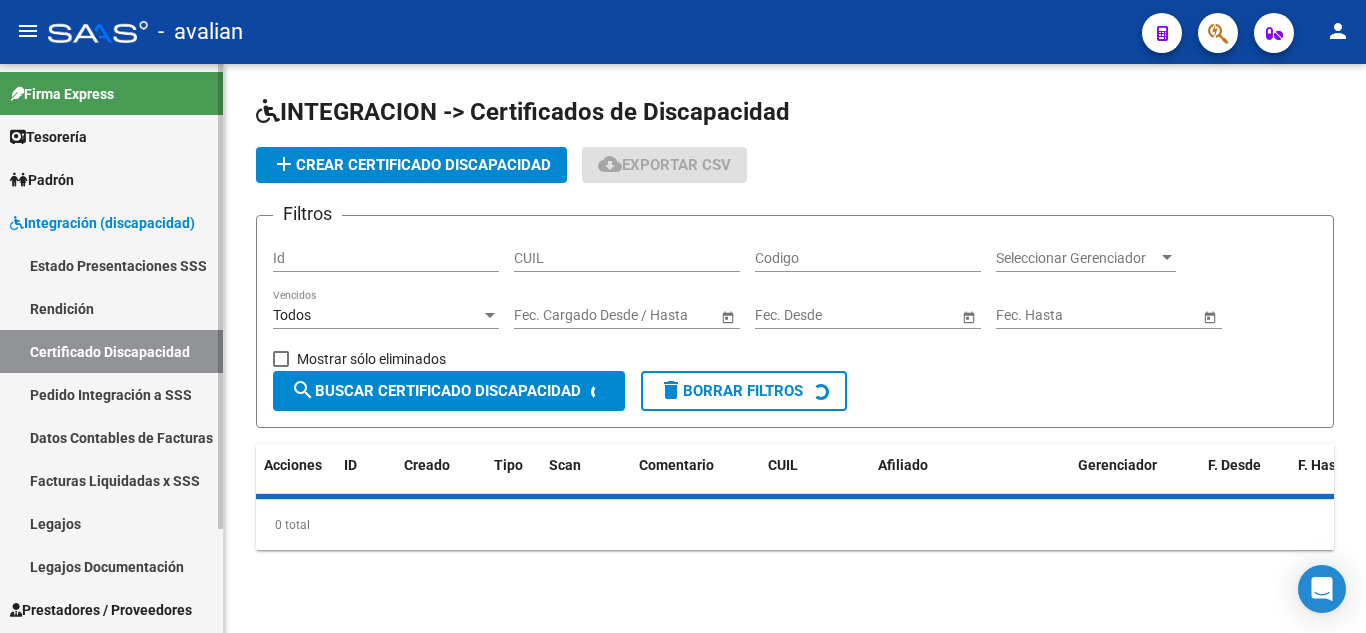 scroll, scrollTop: 0, scrollLeft: 0, axis: both 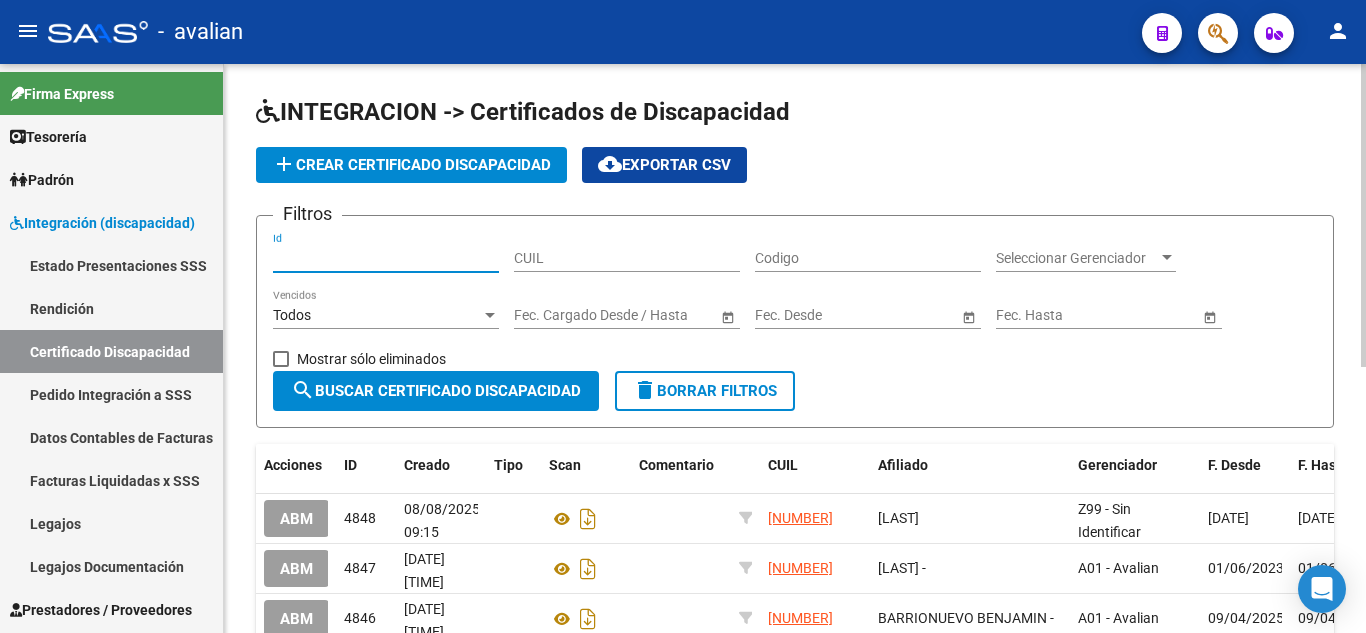 click on "Id" at bounding box center (386, 258) 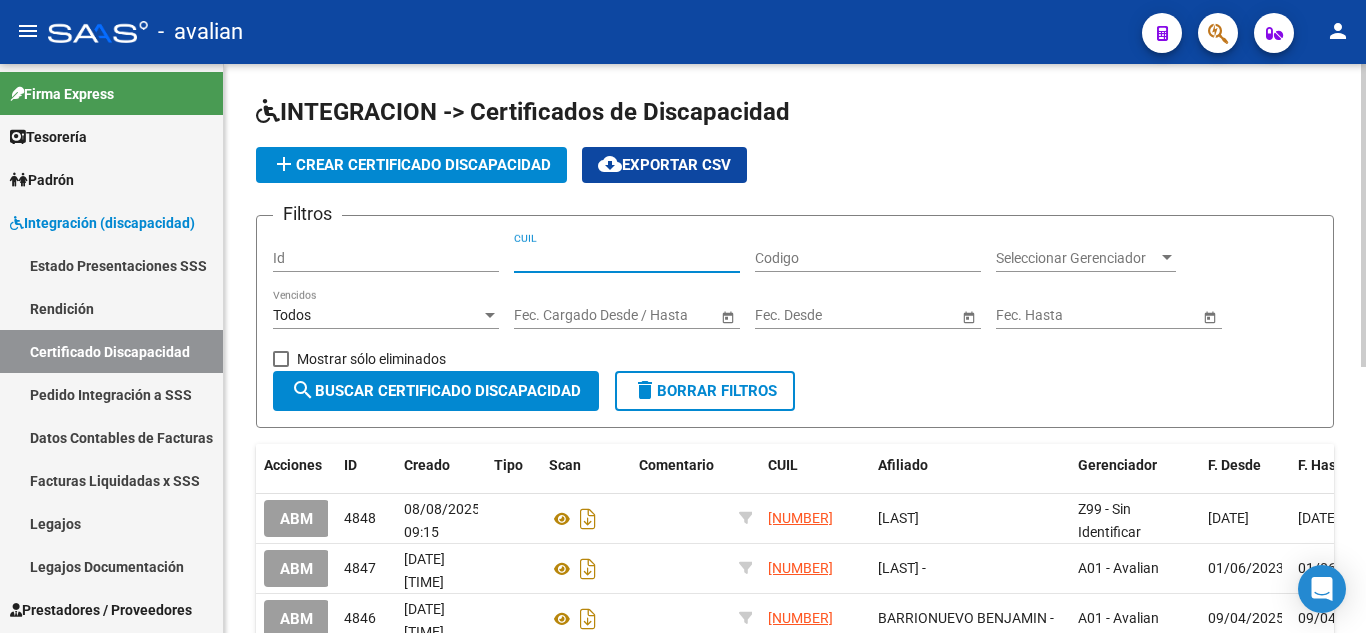 paste on "[CUIL]" 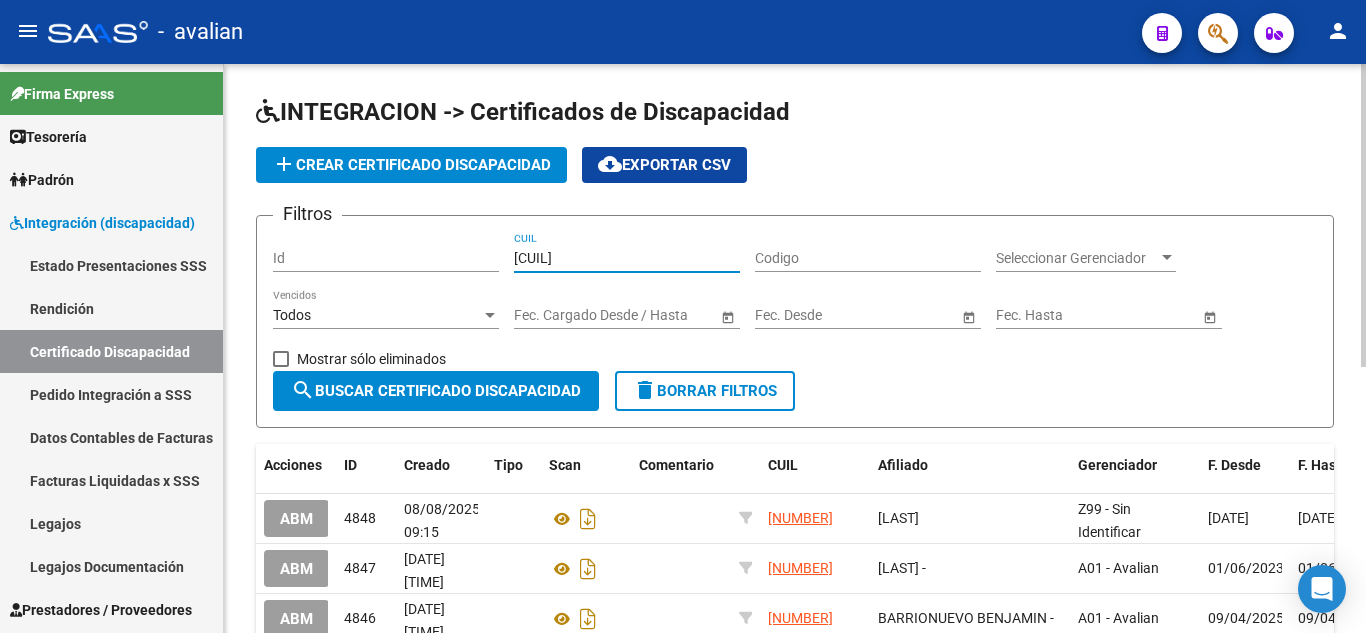type on "[CUIL]" 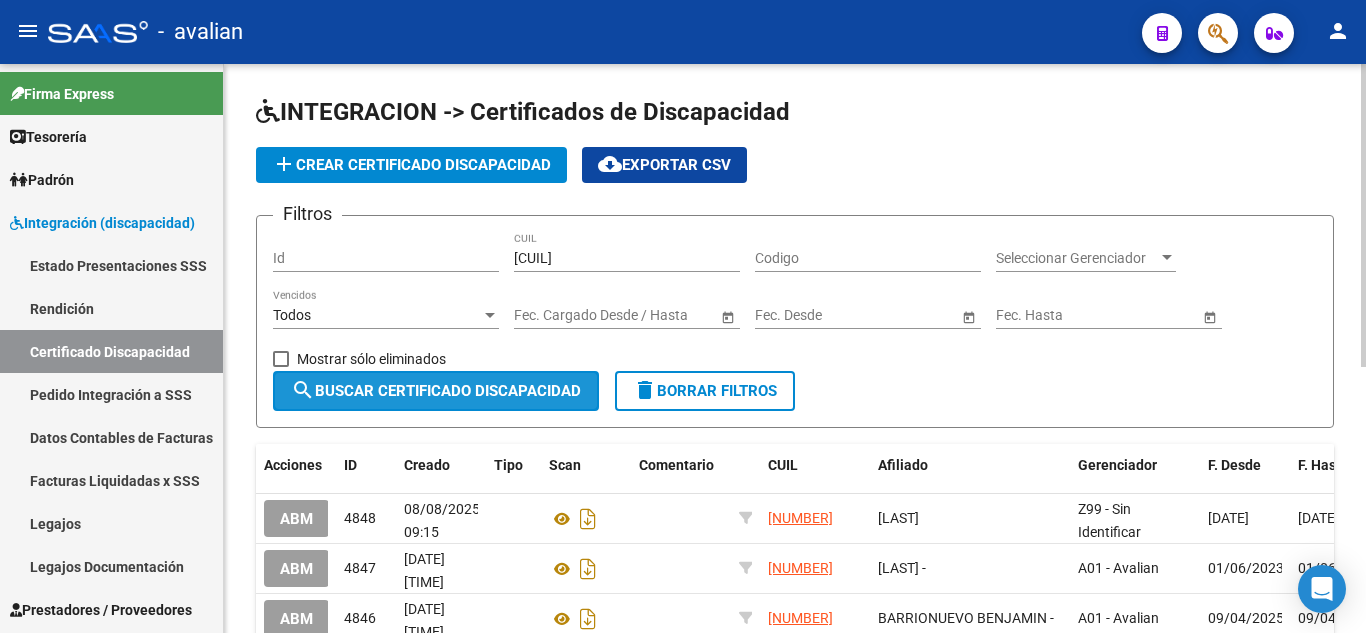 click on "search  Buscar Certificado Discapacidad" 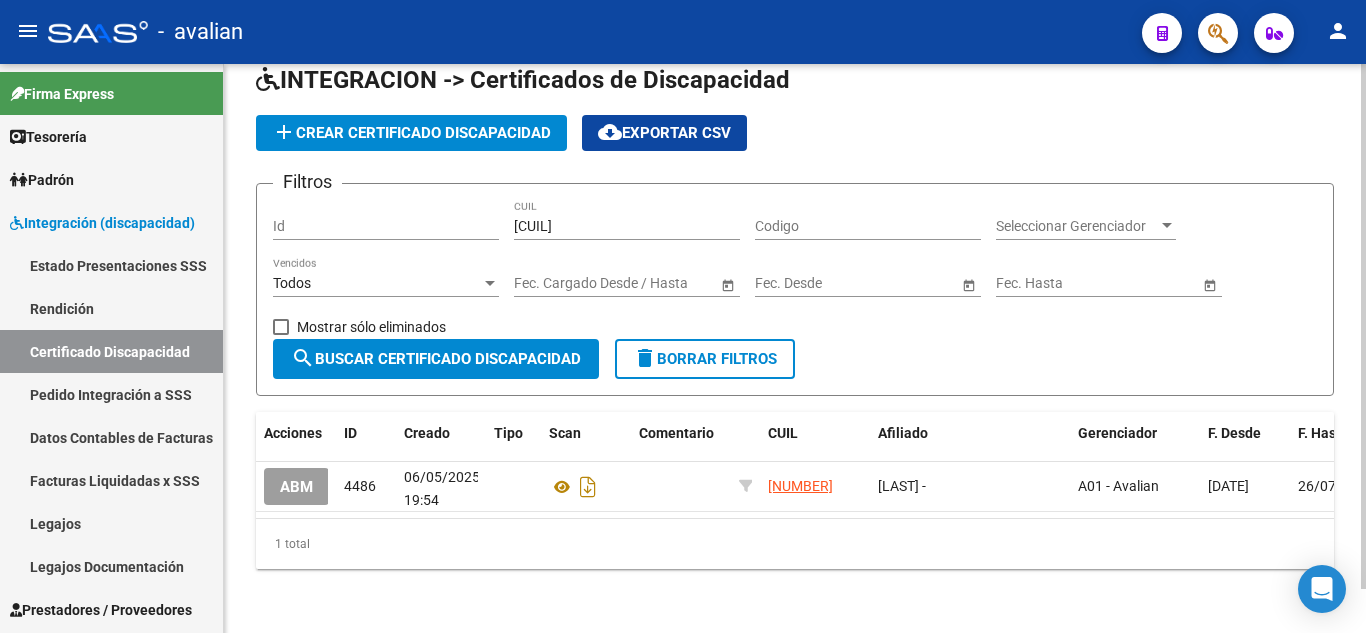 scroll, scrollTop: 48, scrollLeft: 0, axis: vertical 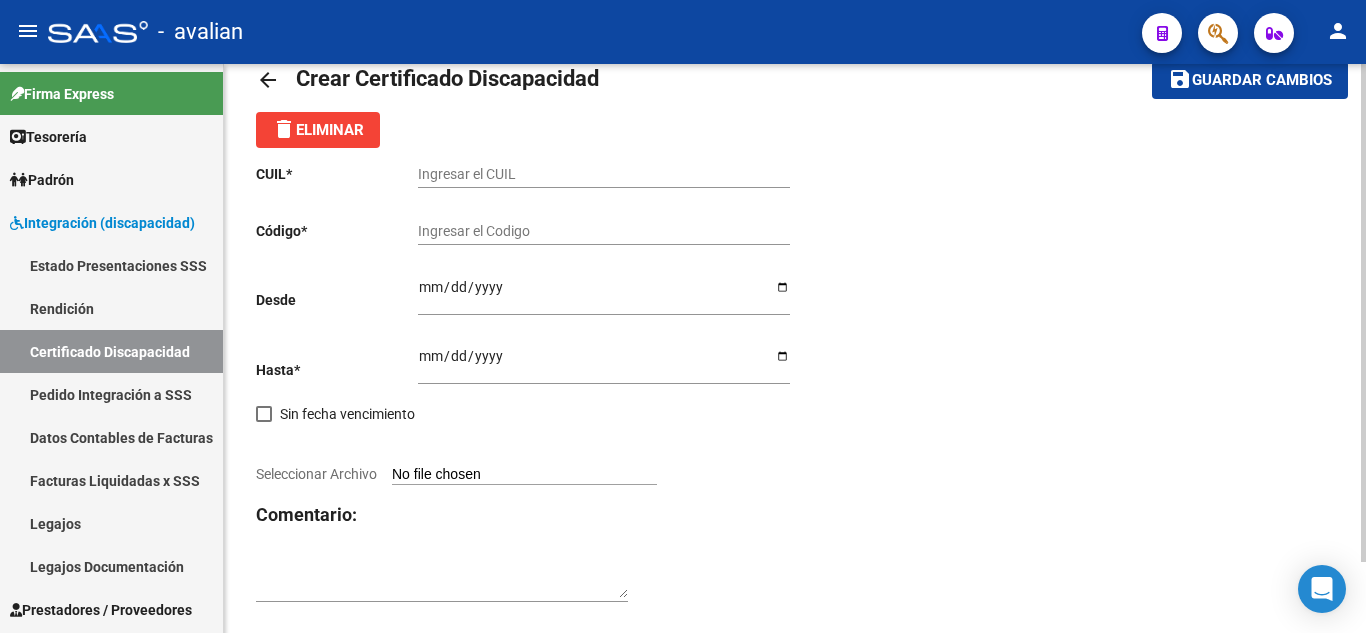 click on "Ingresar el CUIL" 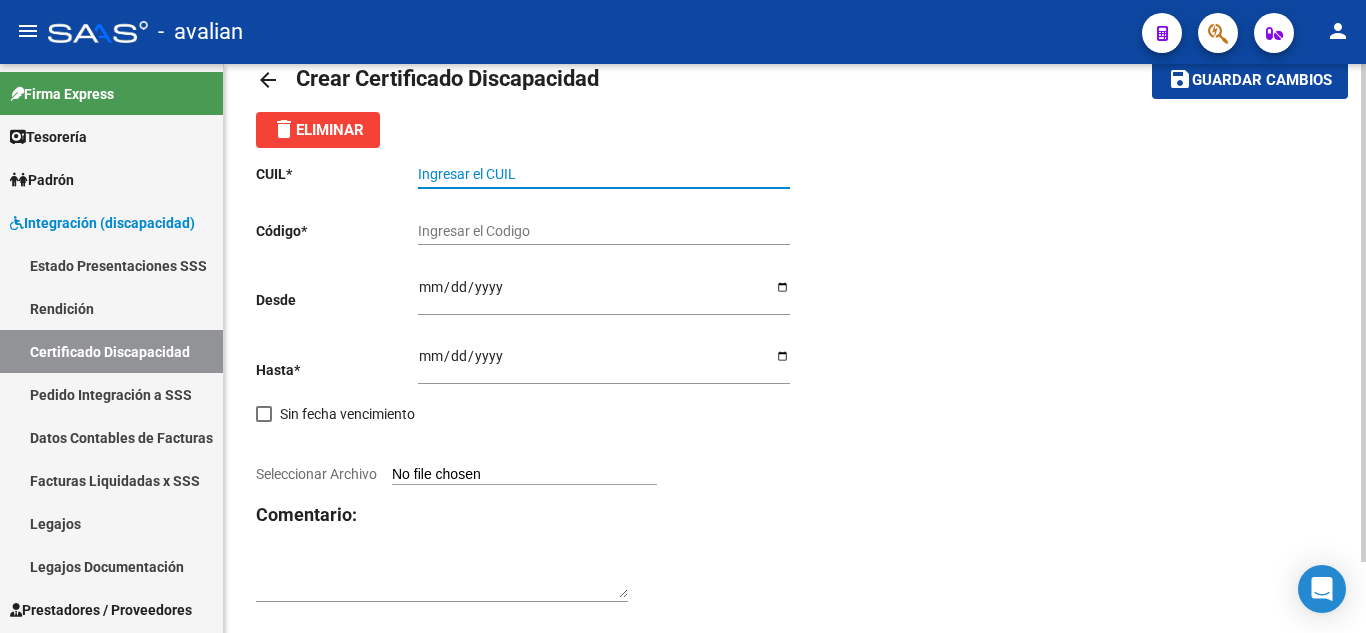 paste on "[CUIL]" 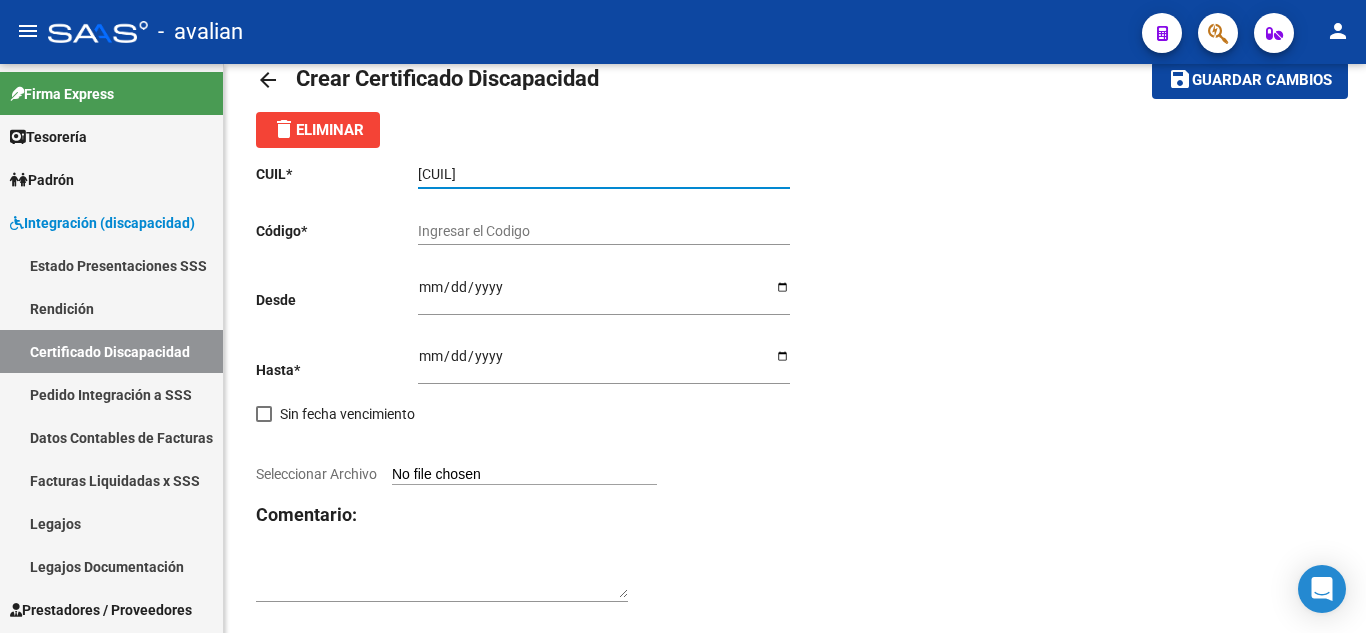 type on "[CUIL]" 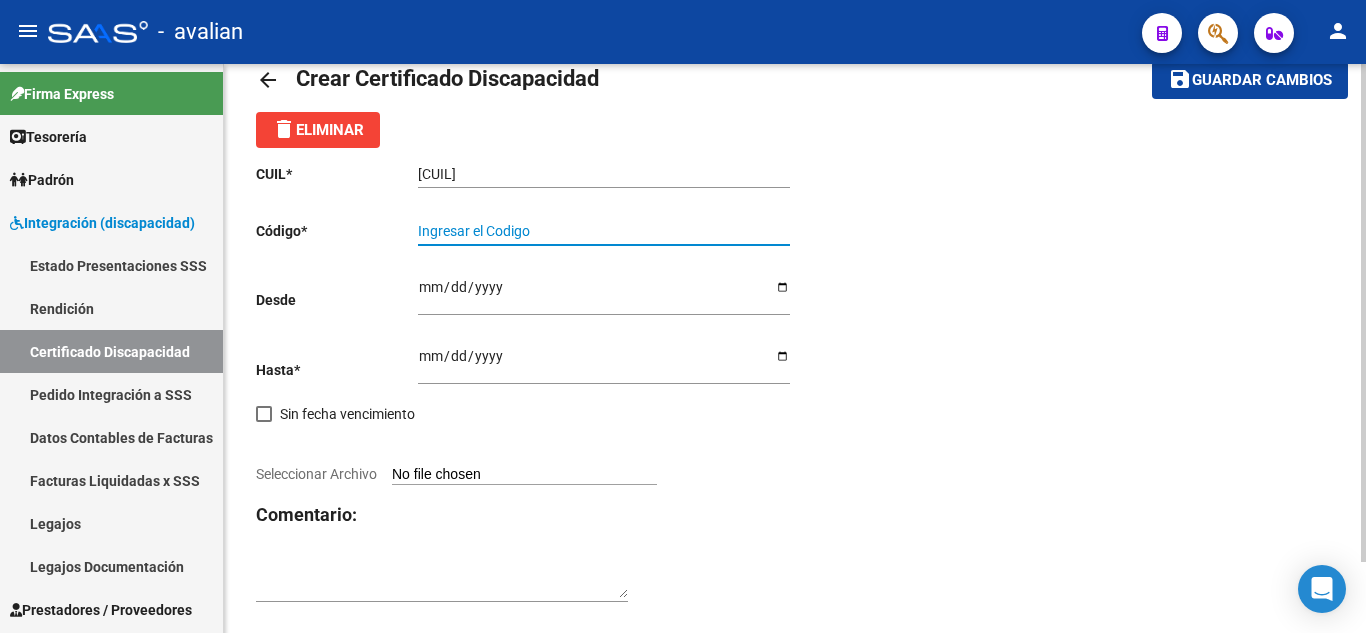 click on "Ingresar el Codigo" at bounding box center (604, 231) 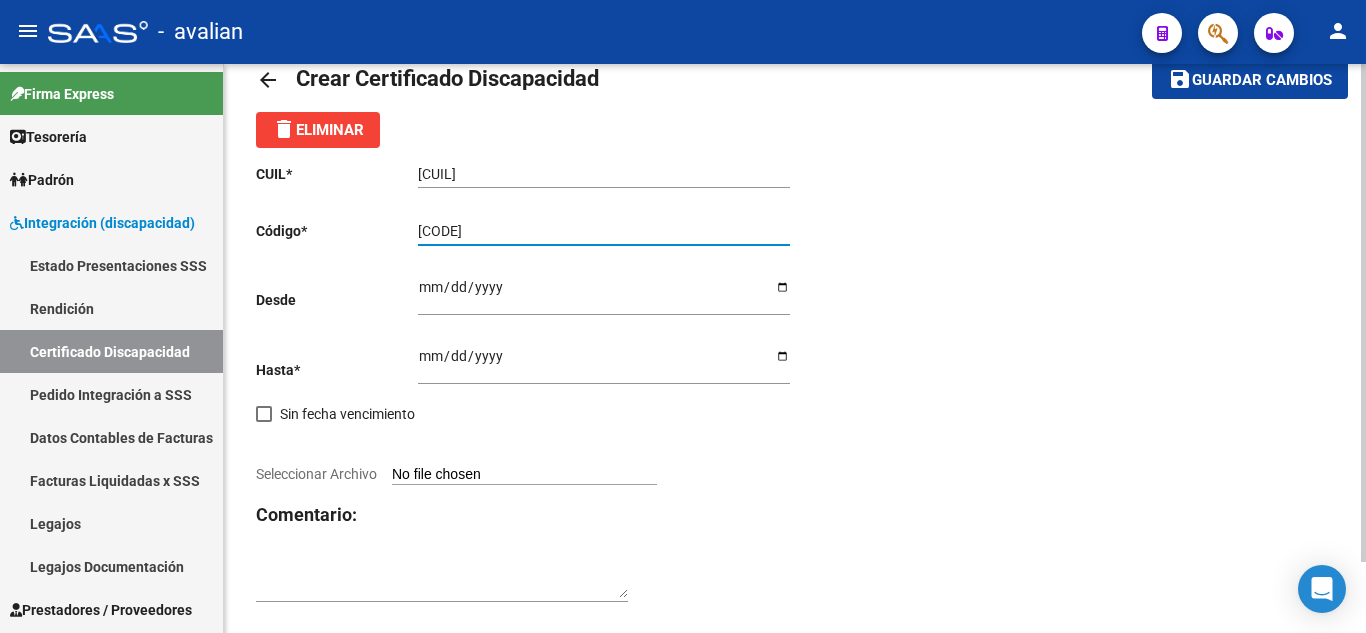 drag, startPoint x: 736, startPoint y: 232, endPoint x: 834, endPoint y: 297, distance: 117.59677 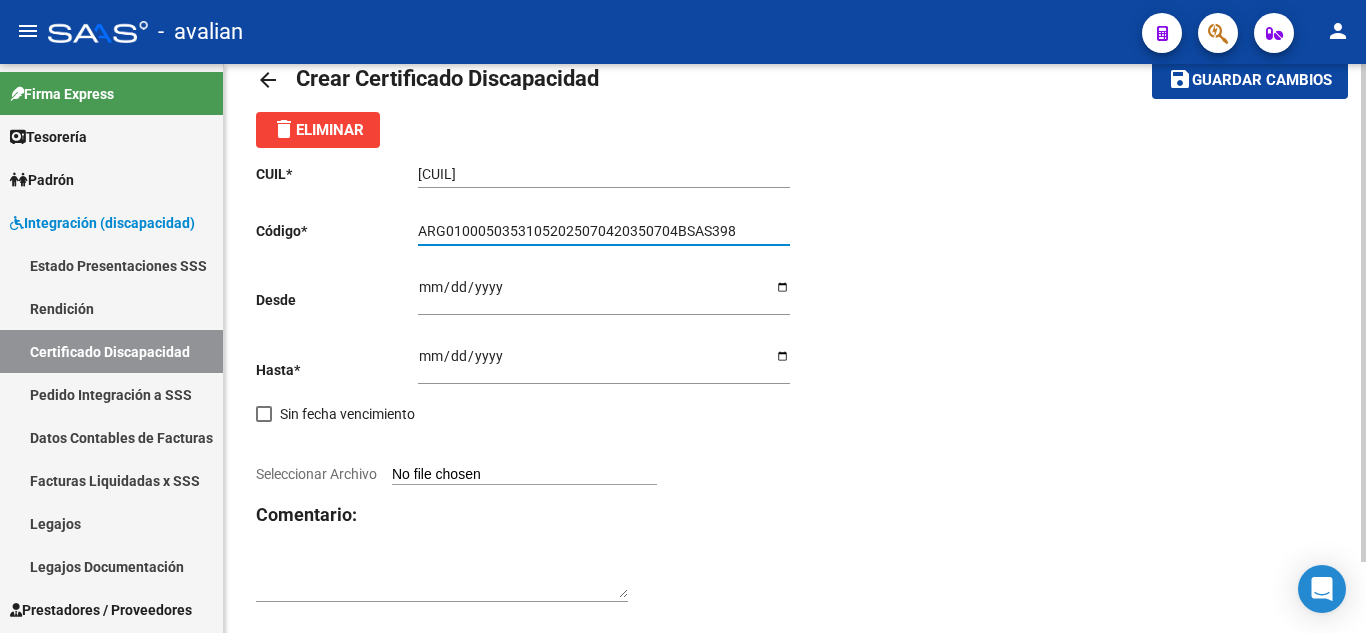 type on "ARG01000503531052025070420350704BSAS398" 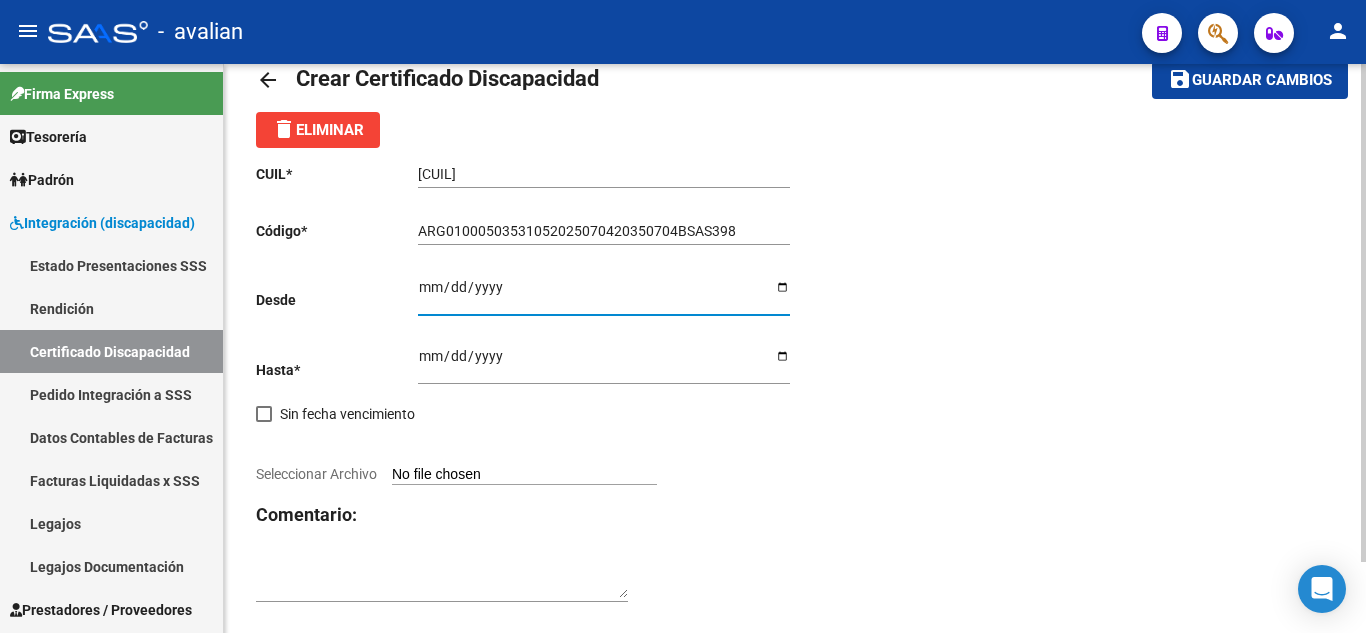 click on "Ingresar fec. Desde" at bounding box center [604, 294] 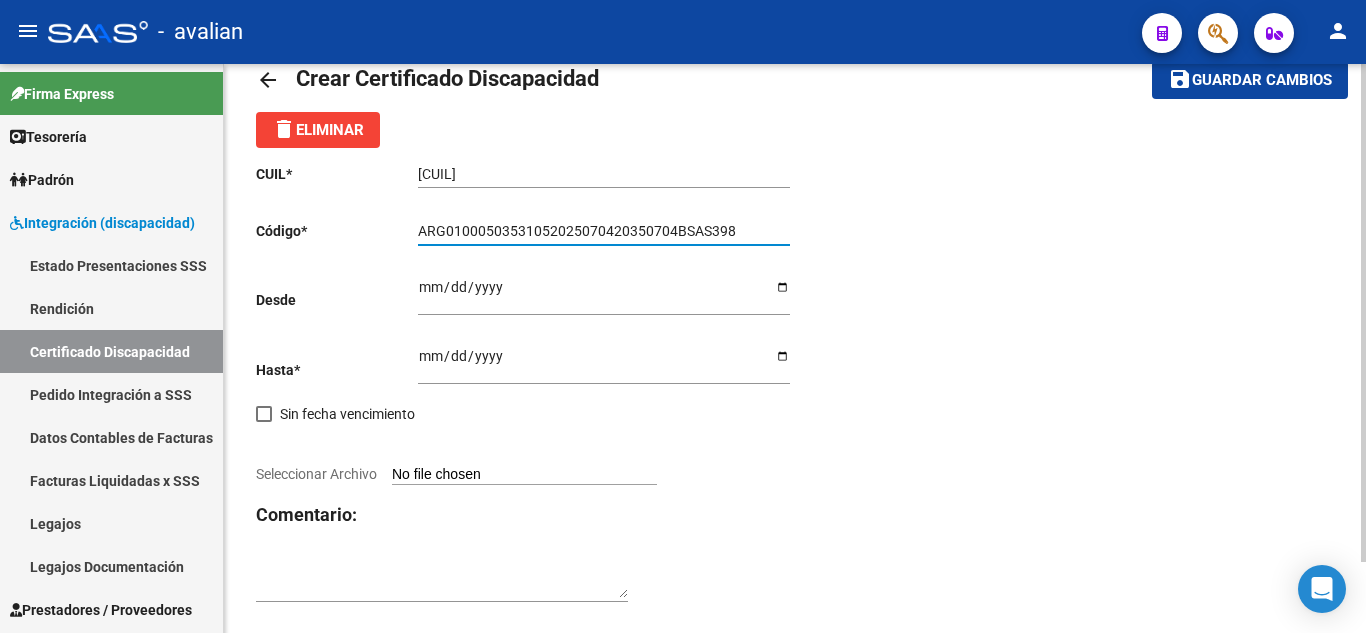 drag, startPoint x: 744, startPoint y: 231, endPoint x: 350, endPoint y: 187, distance: 396.44925 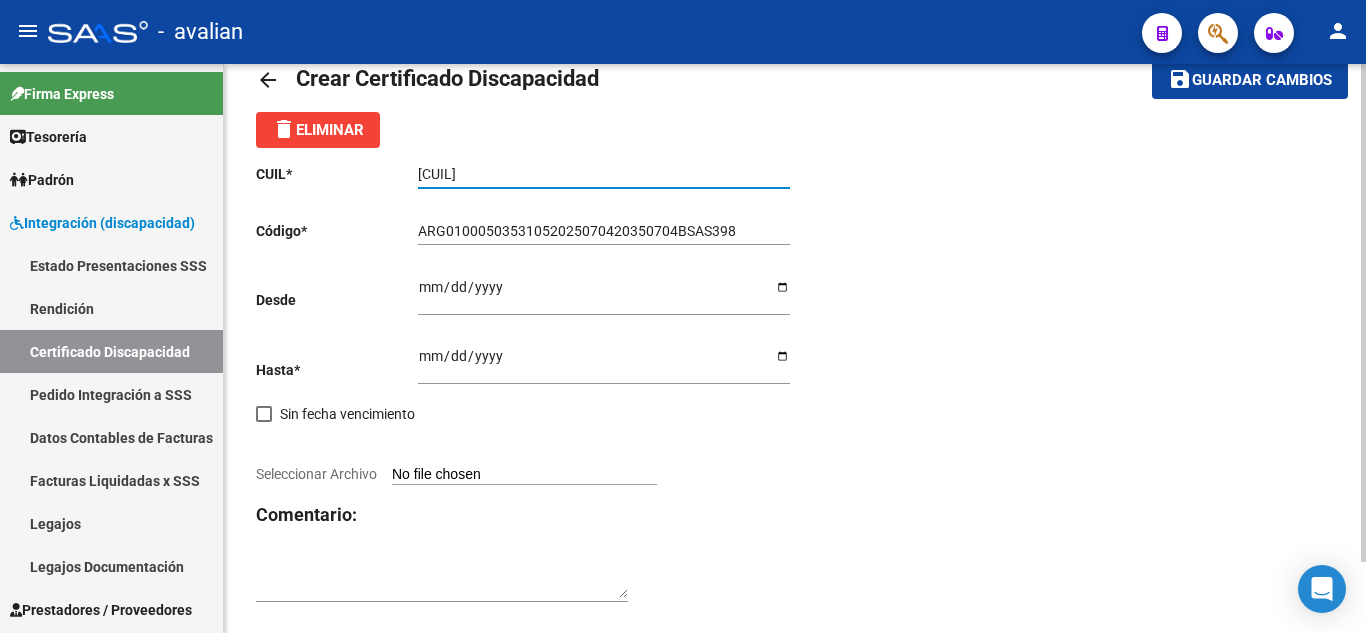 drag, startPoint x: 530, startPoint y: 175, endPoint x: 384, endPoint y: 168, distance: 146.16771 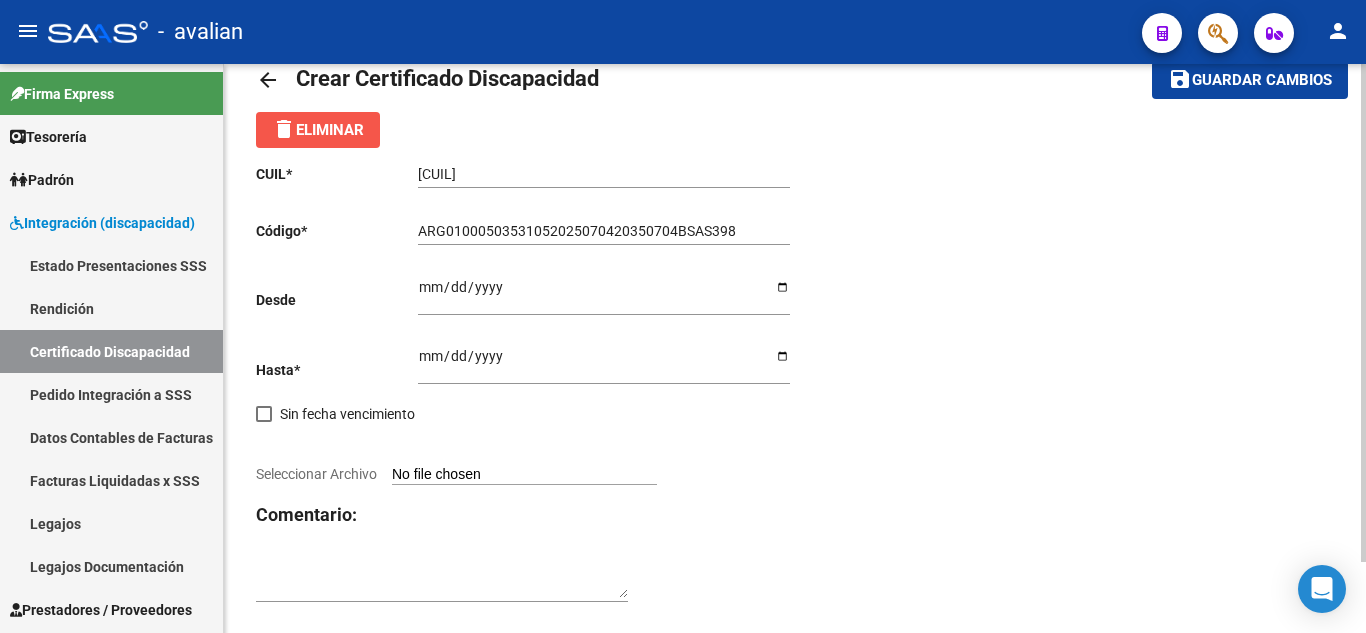 click on "delete  Eliminar" 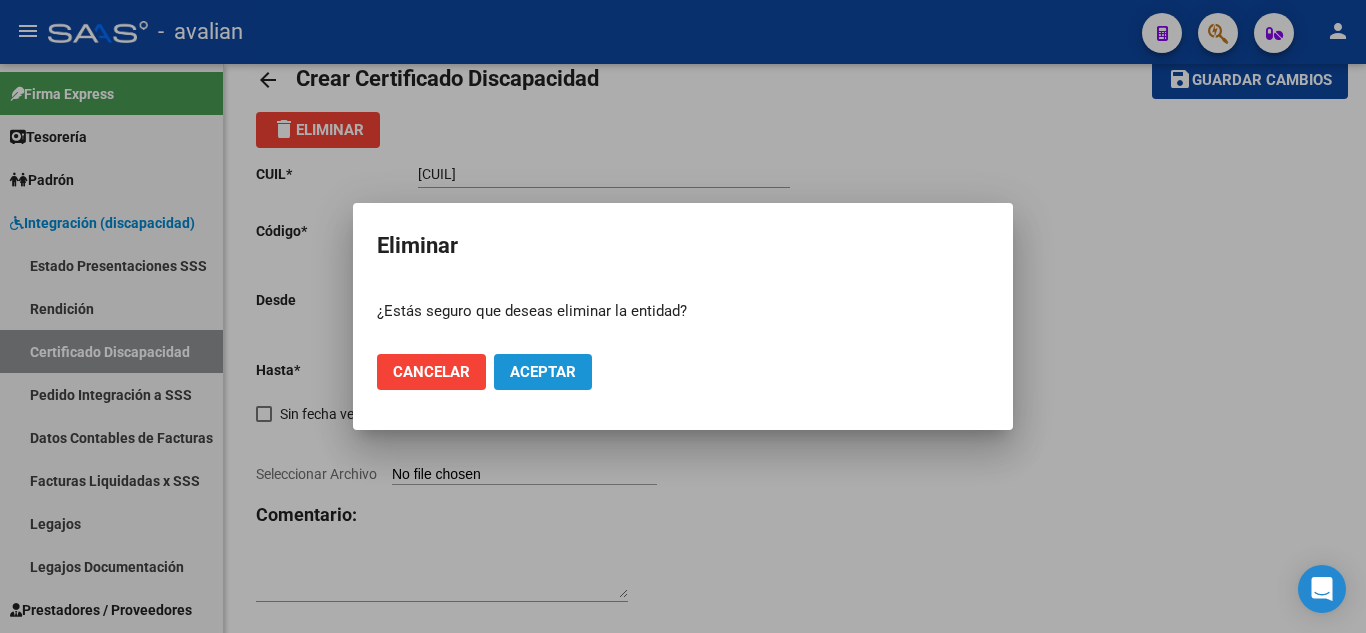 click on "Aceptar" 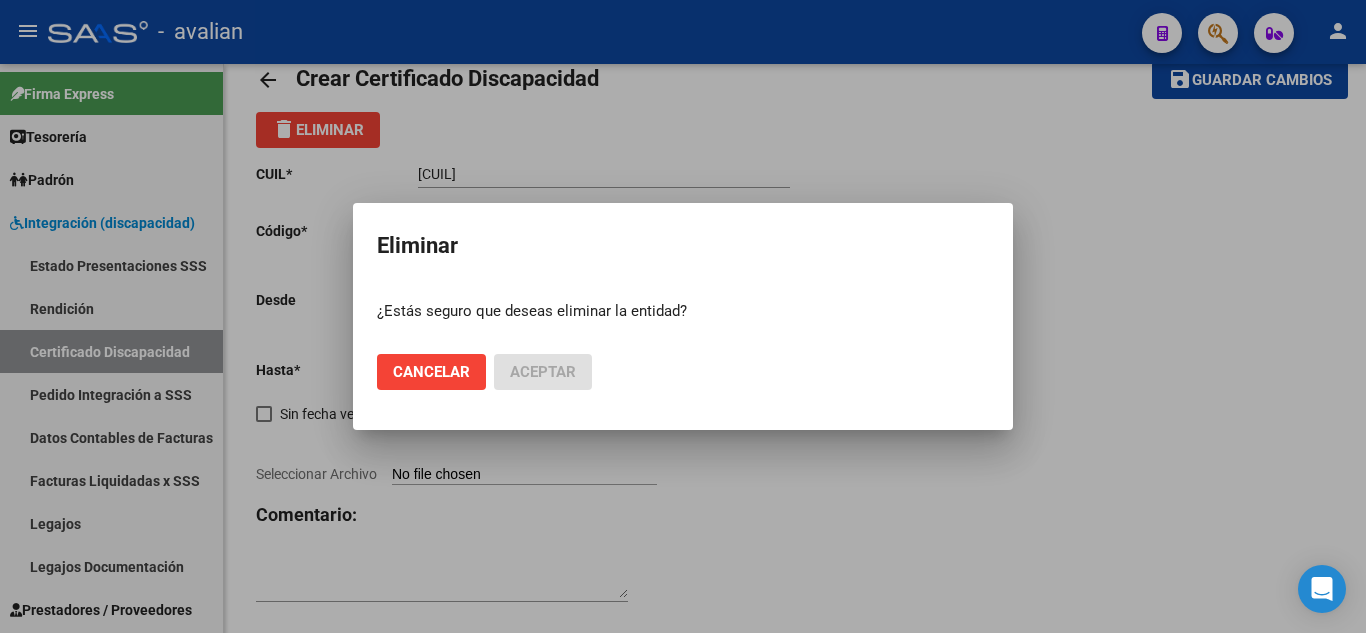 click on "Cancelar Aceptar" 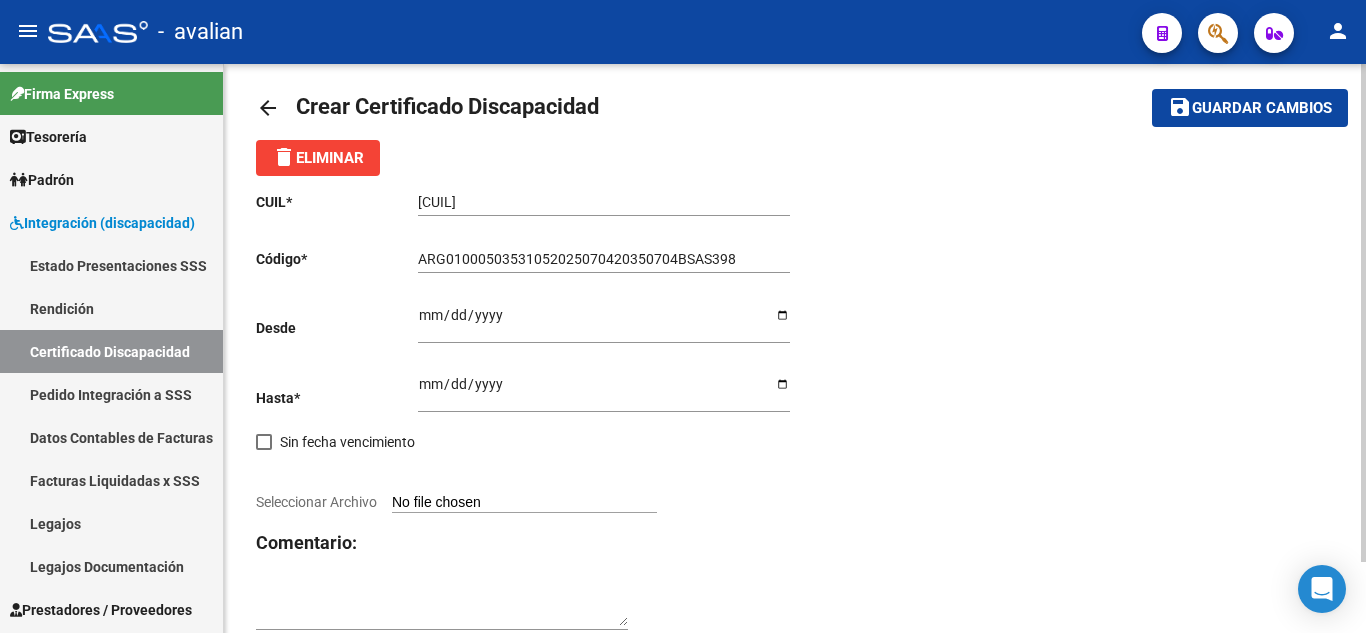 scroll, scrollTop: 0, scrollLeft: 0, axis: both 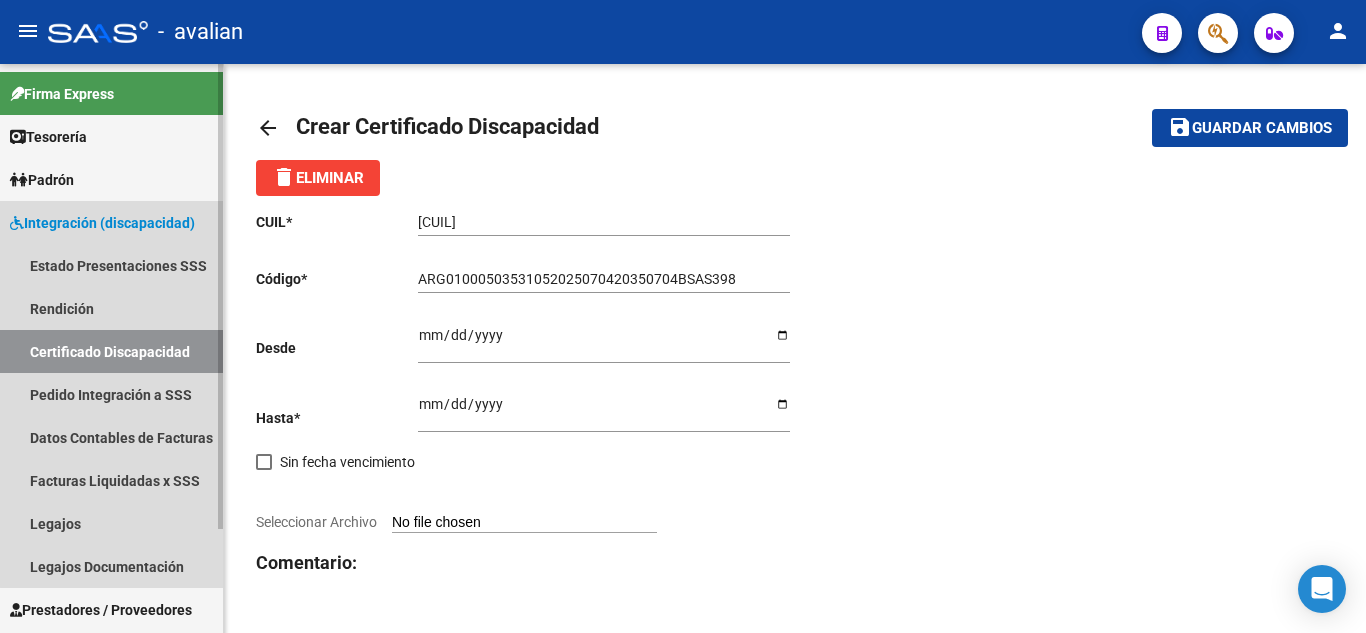 click on "Certificado Discapacidad" at bounding box center (111, 351) 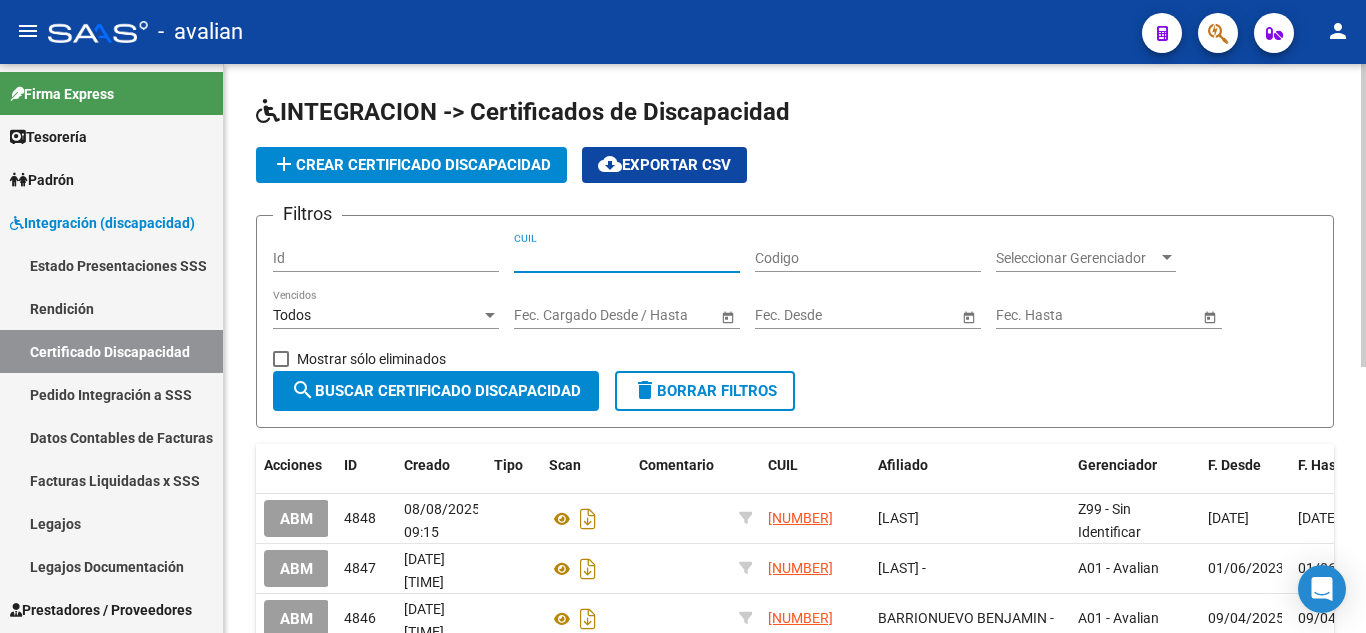 click on "CUIL" at bounding box center (627, 258) 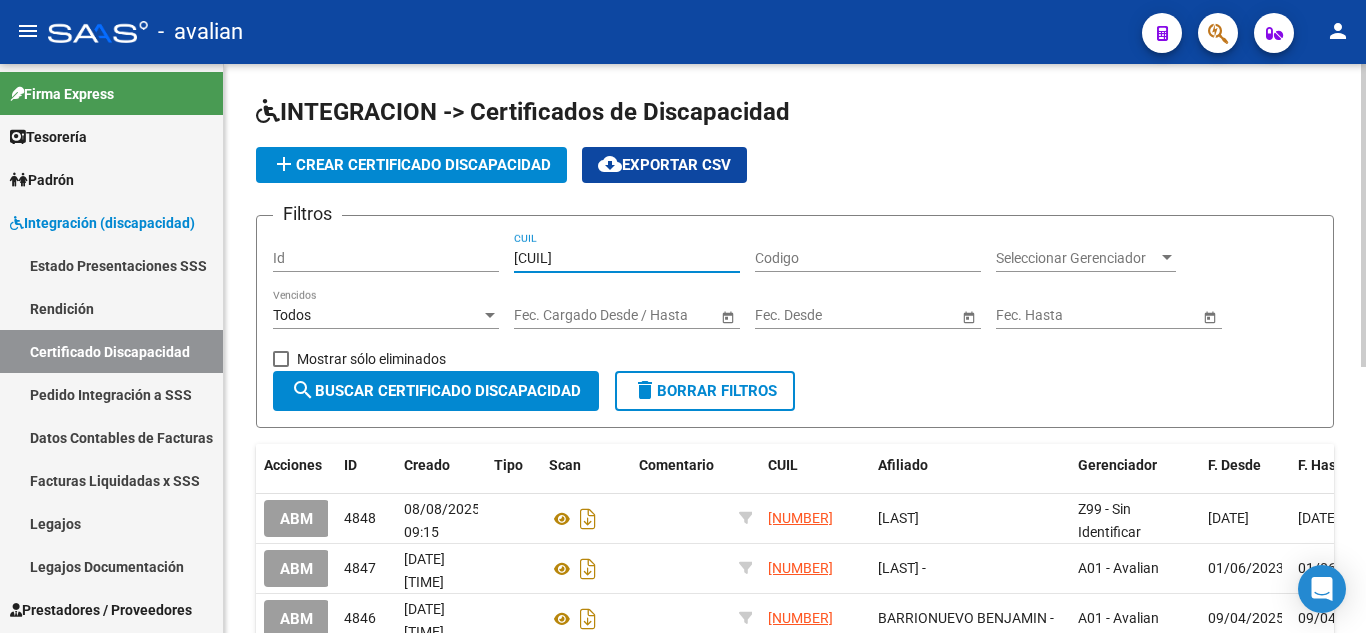 type on "[CUIL]" 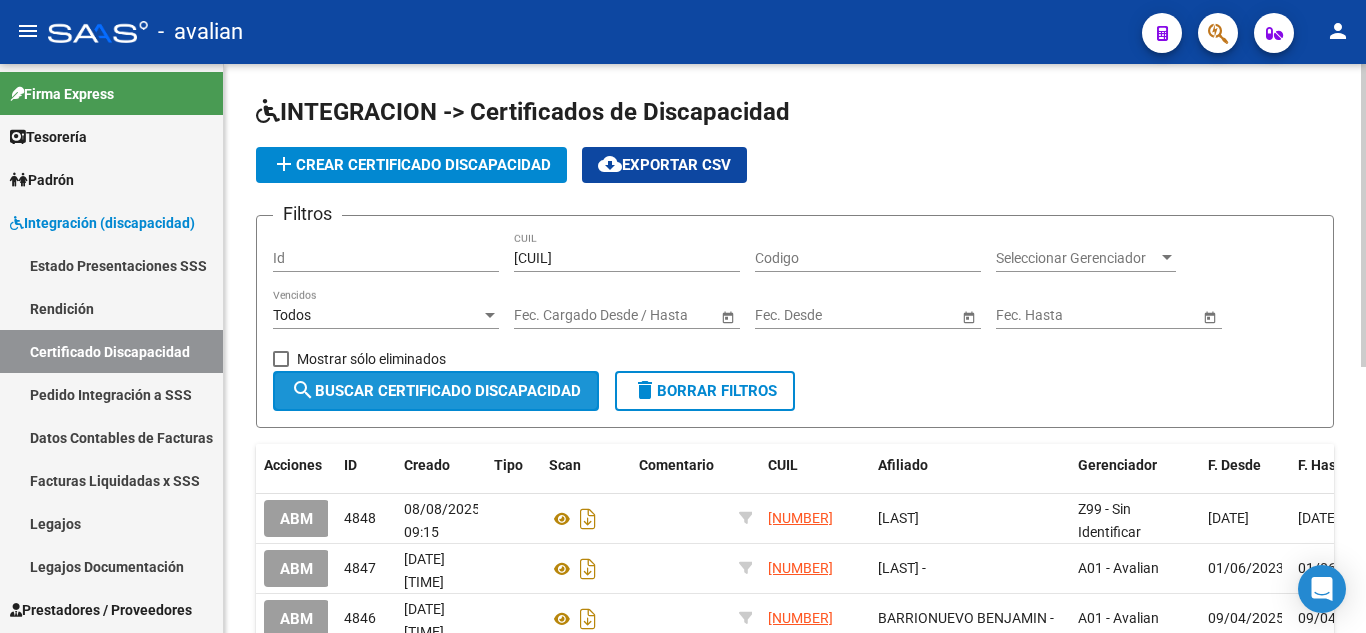 click on "search  Buscar Certificado Discapacidad" 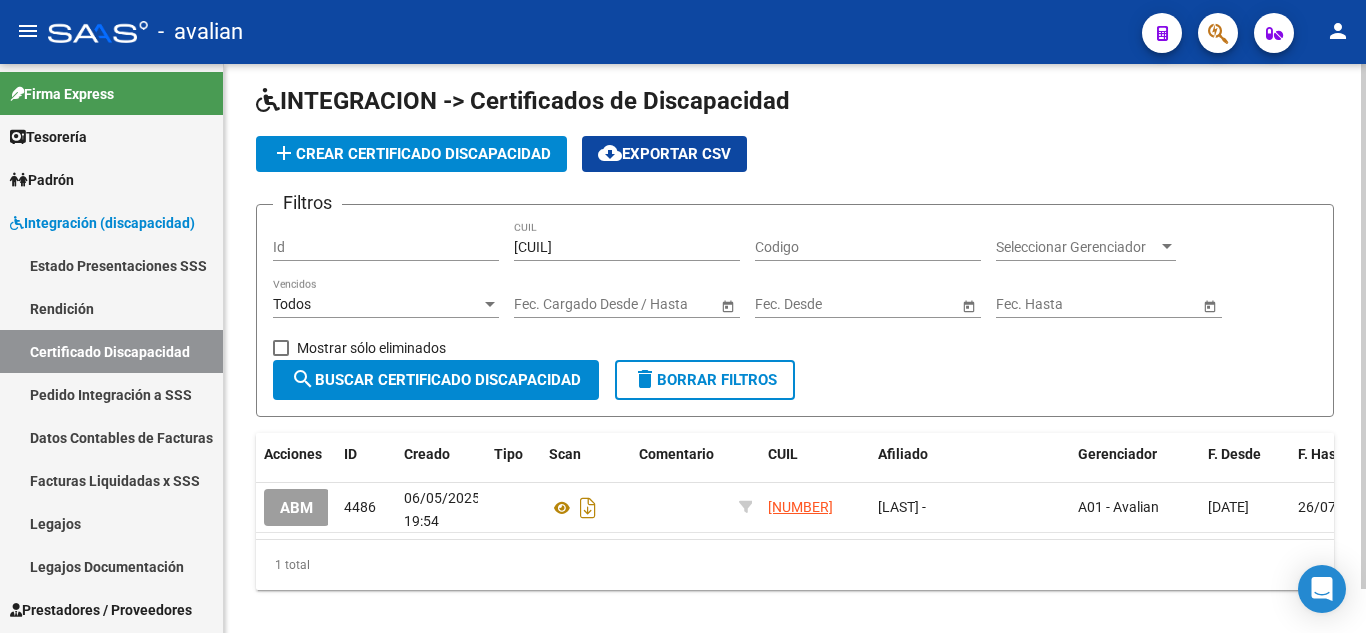 scroll, scrollTop: 48, scrollLeft: 0, axis: vertical 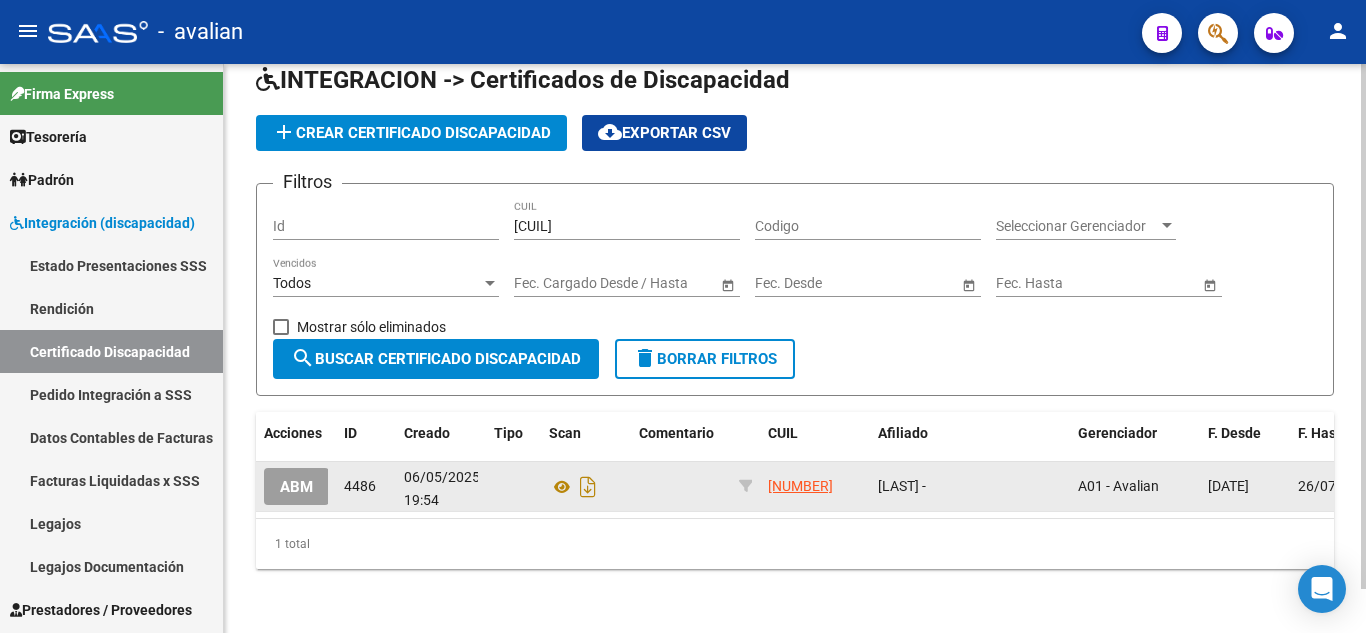 click on "ABM" 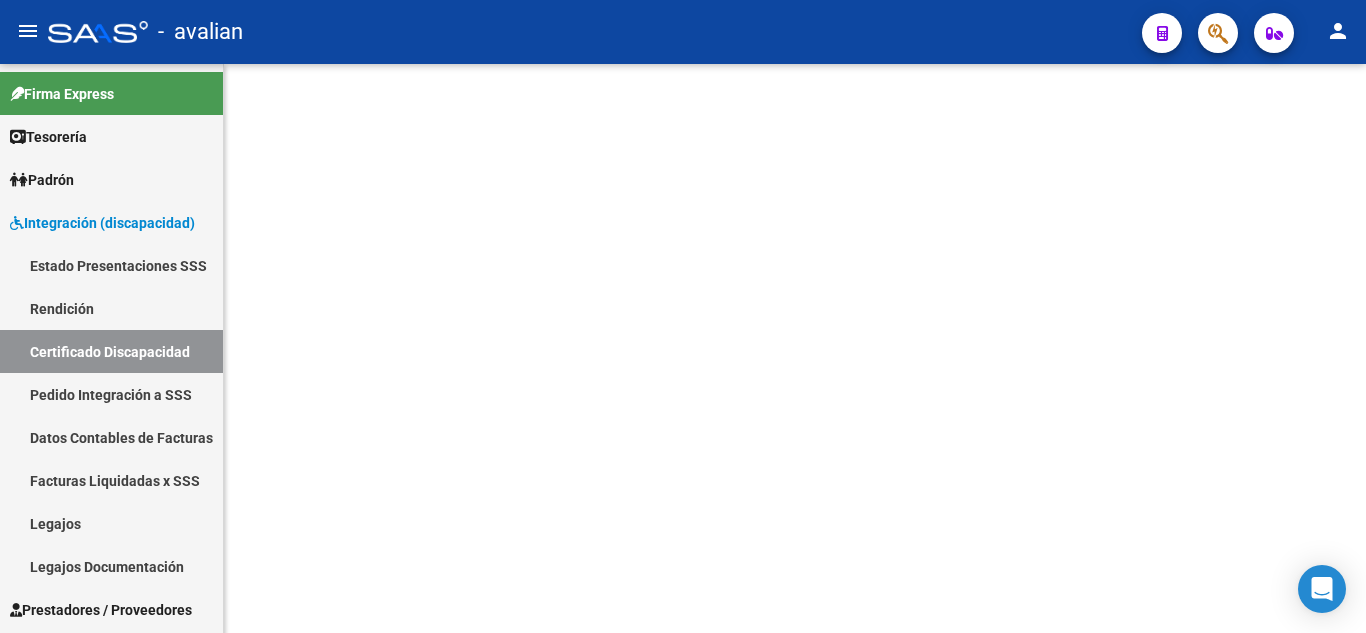 scroll, scrollTop: 0, scrollLeft: 0, axis: both 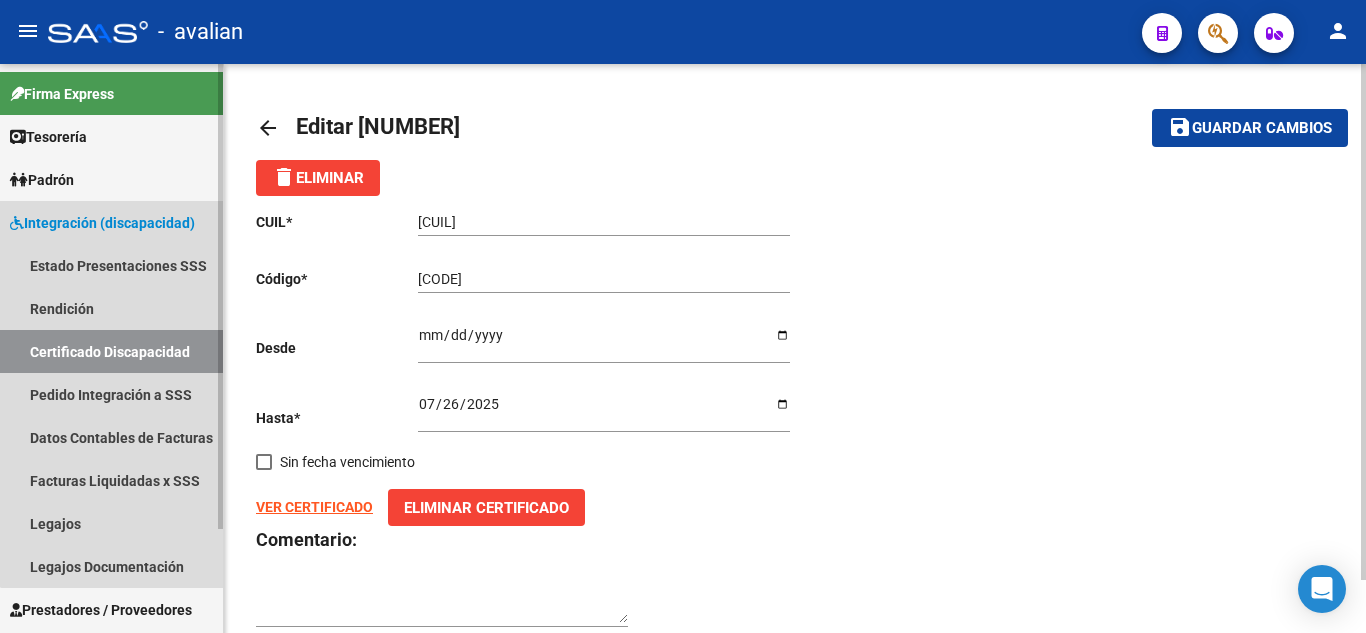 click on "Certificado Discapacidad" at bounding box center [111, 351] 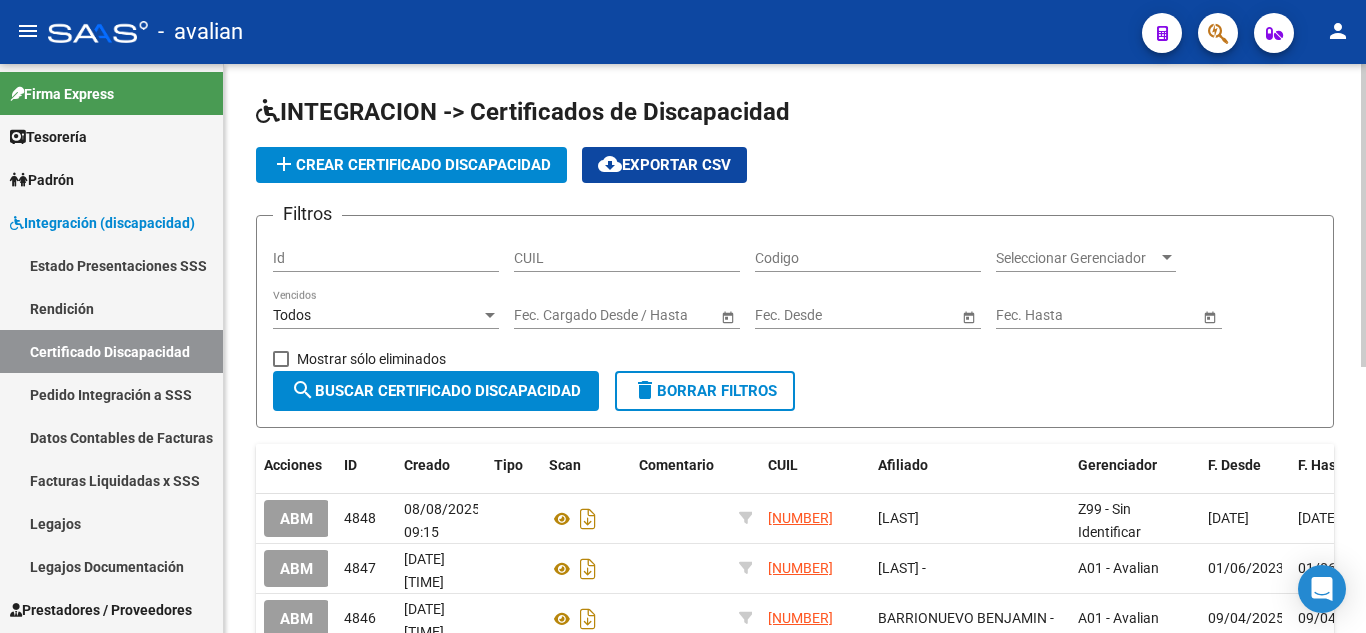 click on "CUIL" 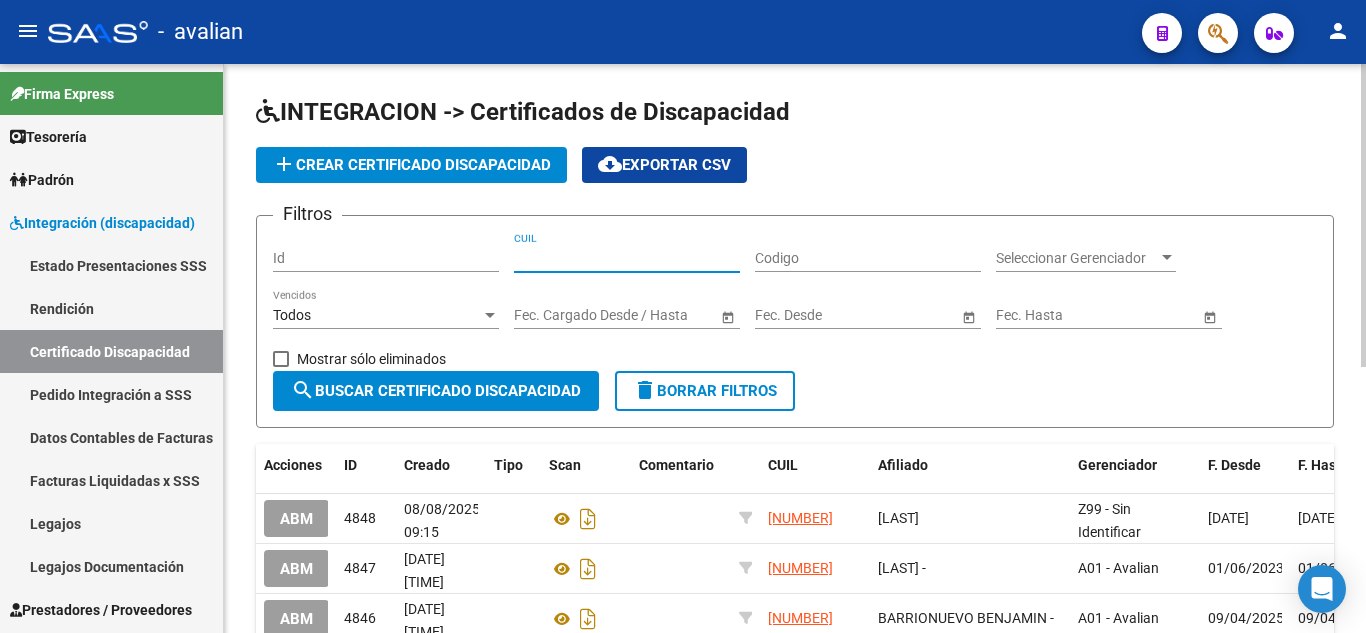 paste on "[CUIL]" 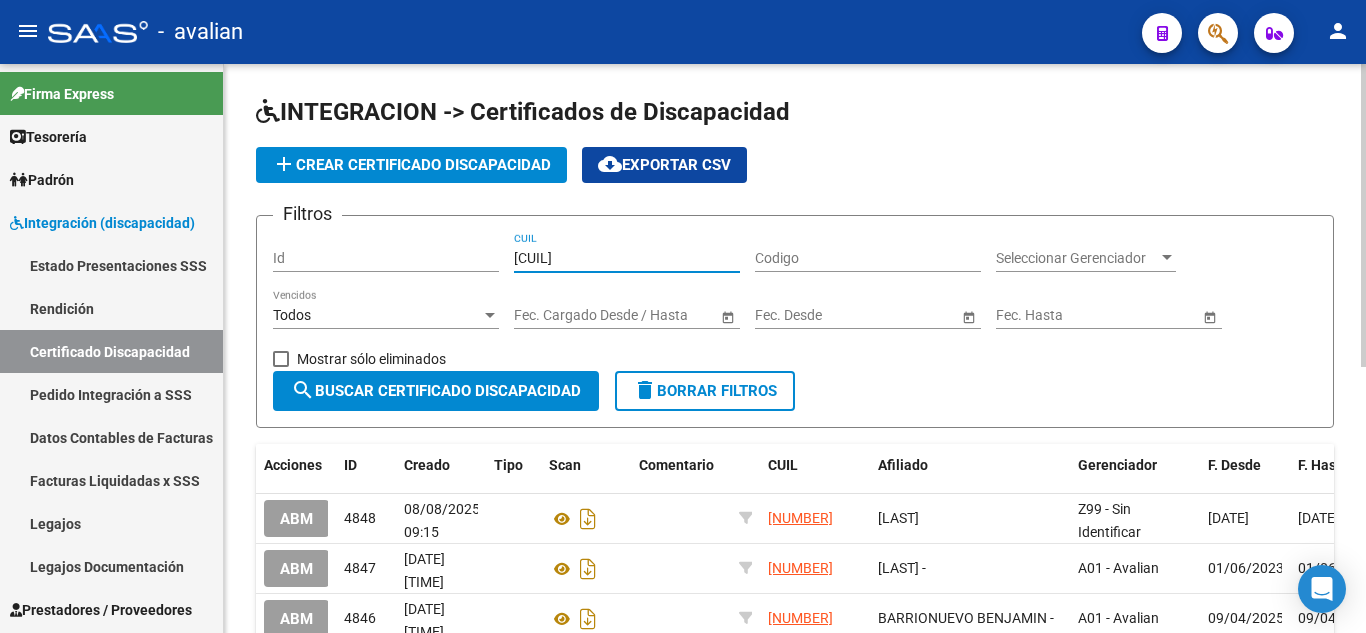 type on "[CUIL]" 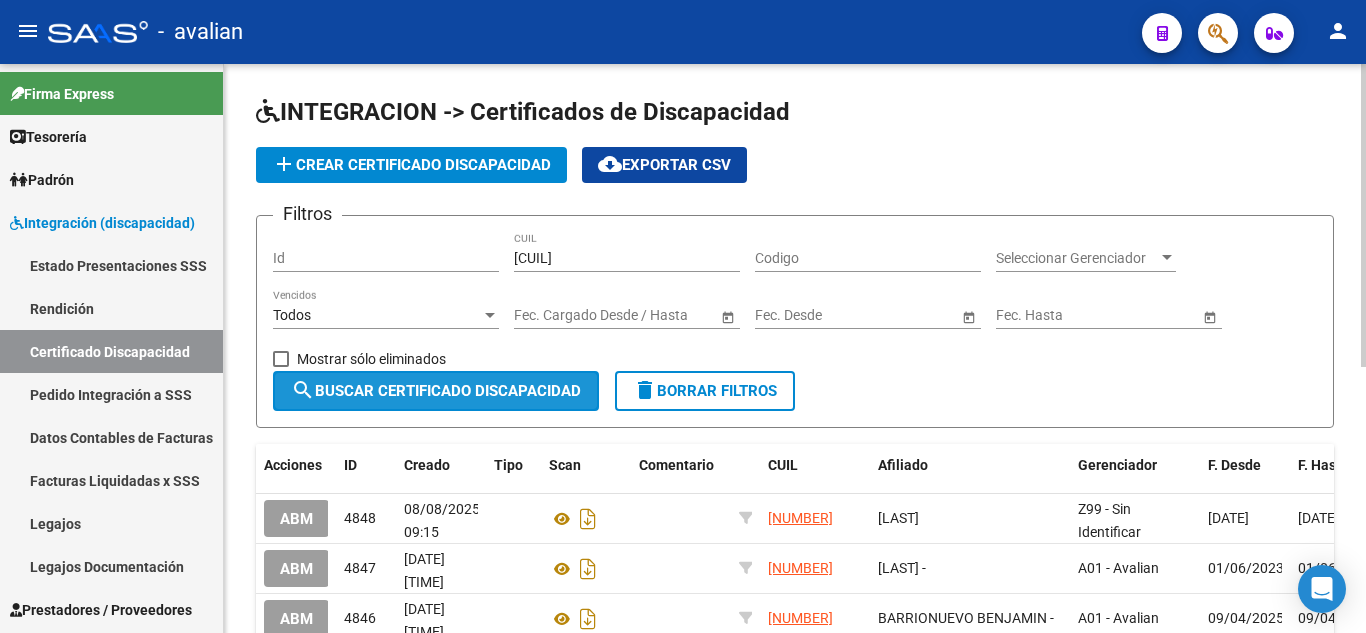 click on "search  Buscar Certificado Discapacidad" 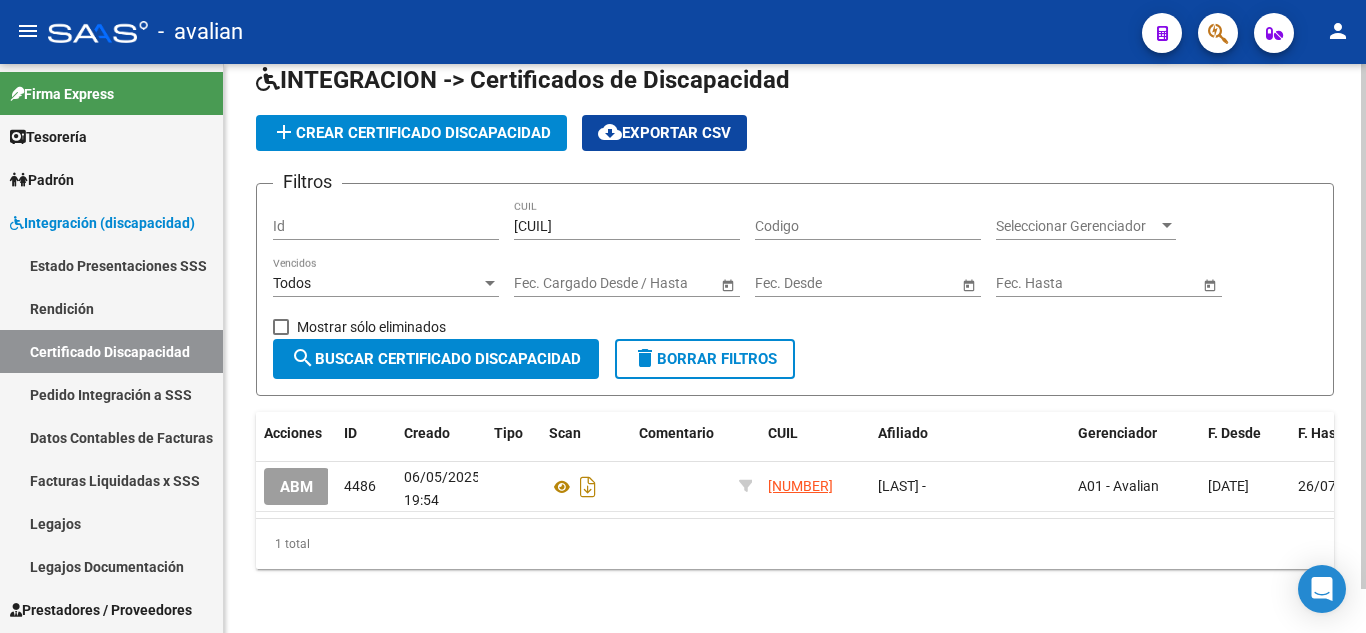scroll, scrollTop: 48, scrollLeft: 0, axis: vertical 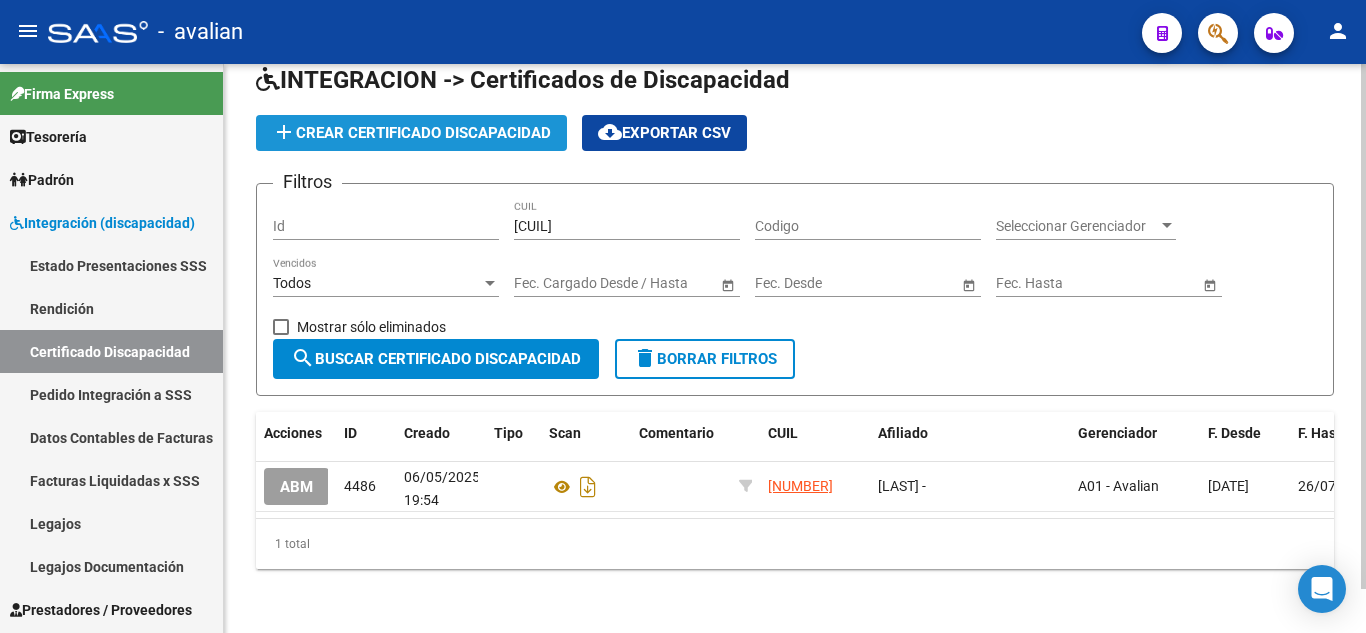 click on "add  Crear Certificado Discapacidad" 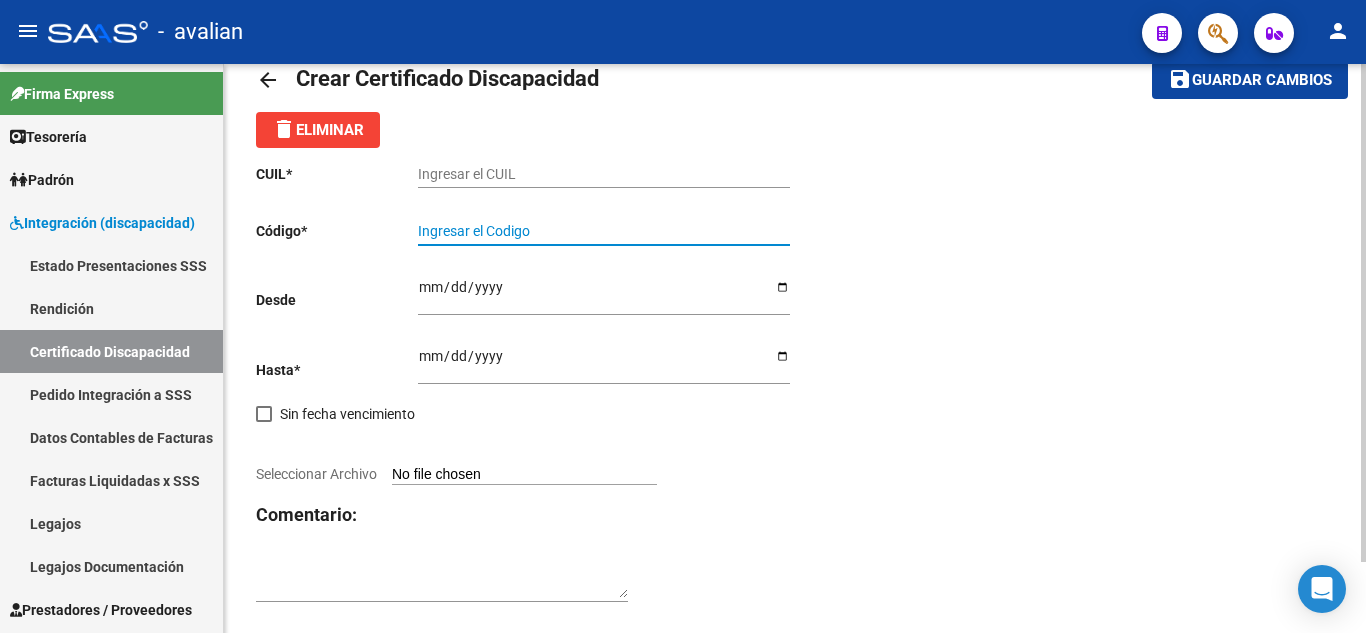 click on "Ingresar el Codigo" at bounding box center (604, 231) 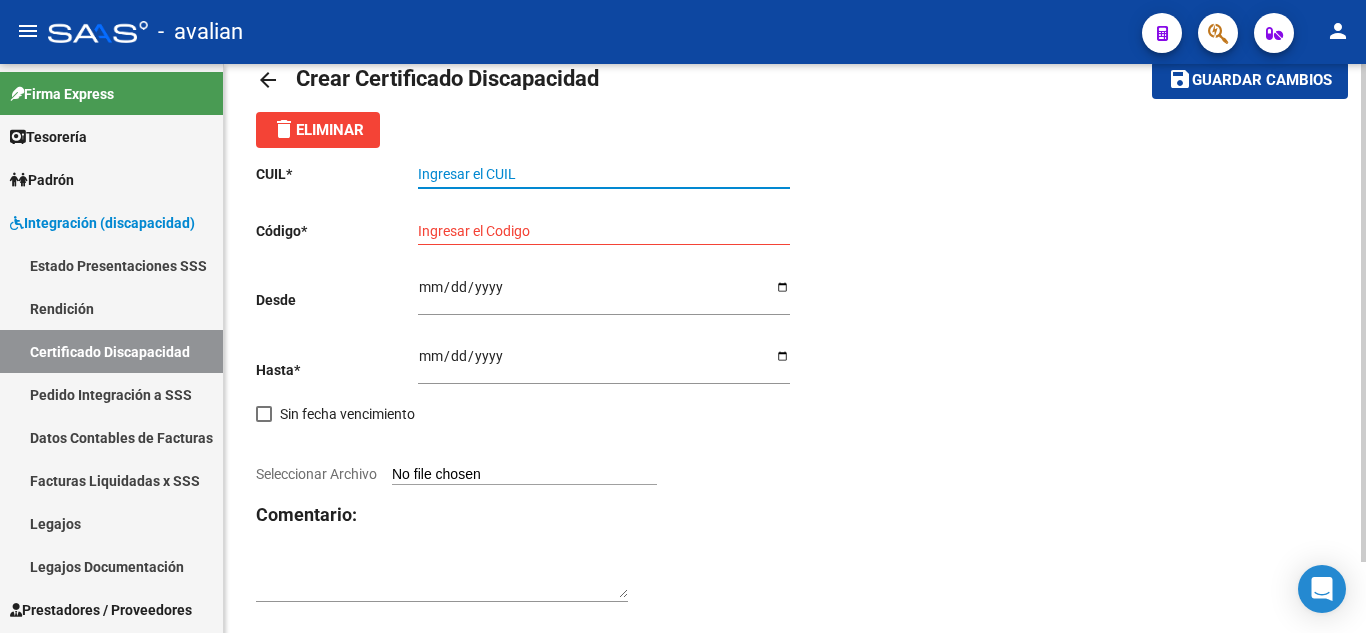 click on "Ingresar el CUIL" at bounding box center [604, 174] 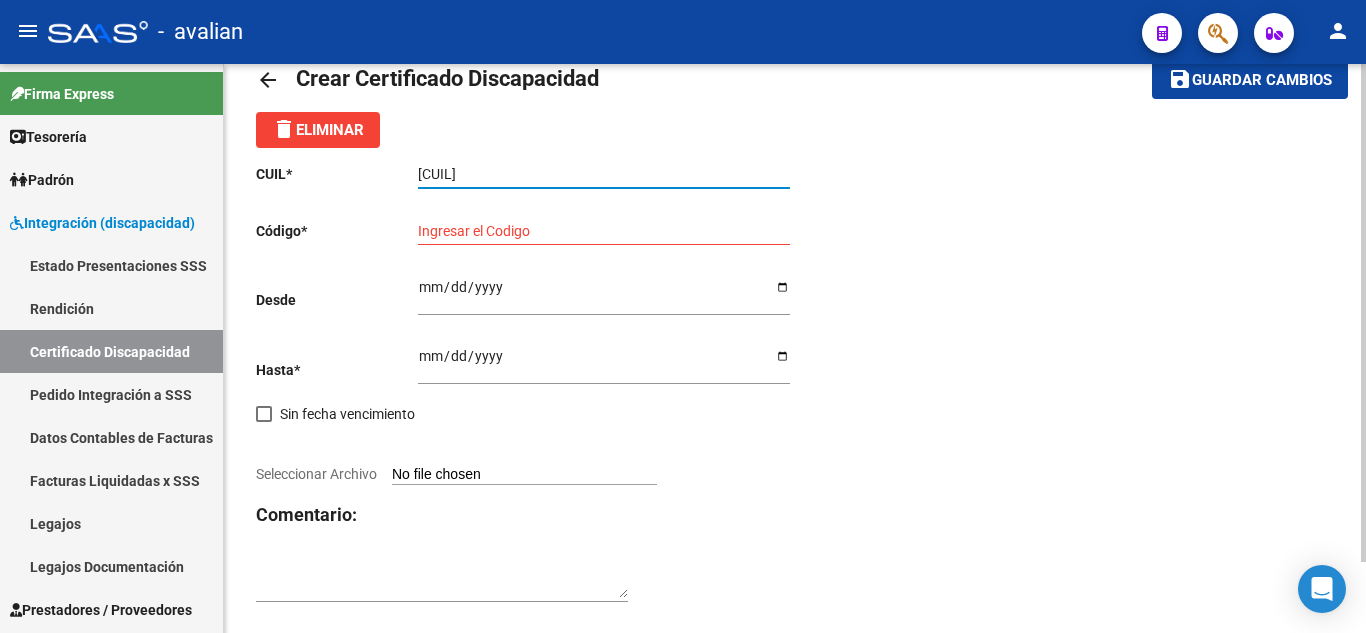 type on "[CUIL]" 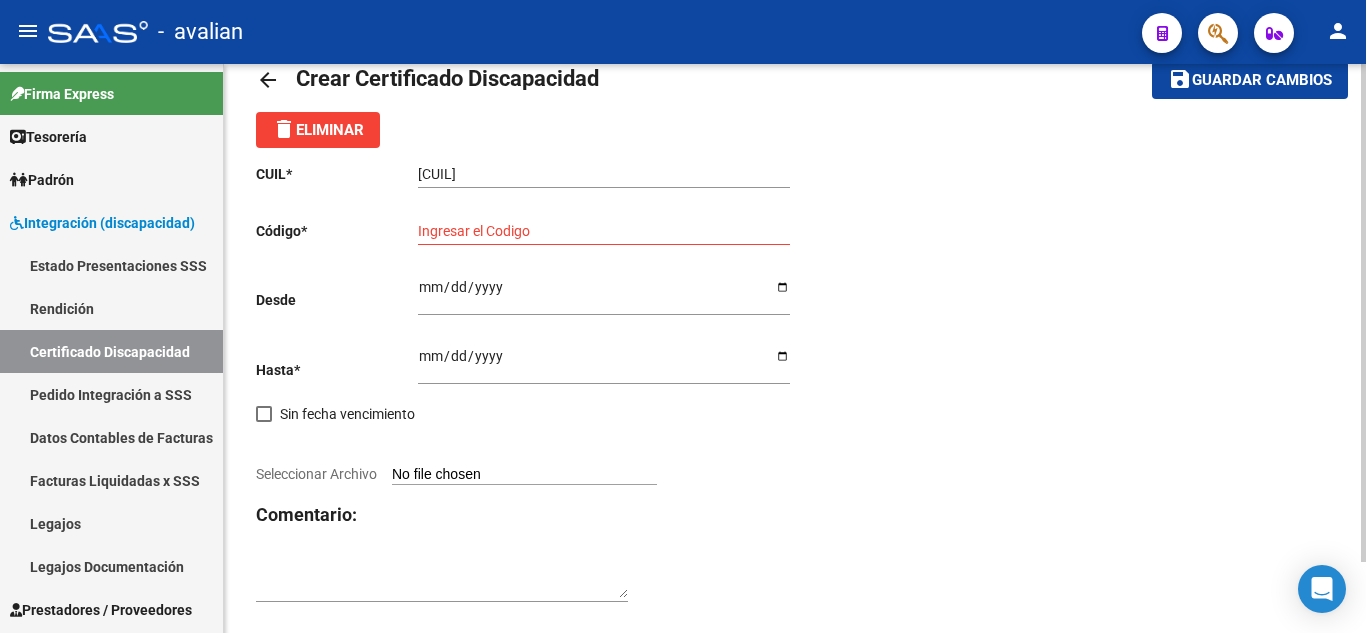 click on "Ingresar el Codigo" 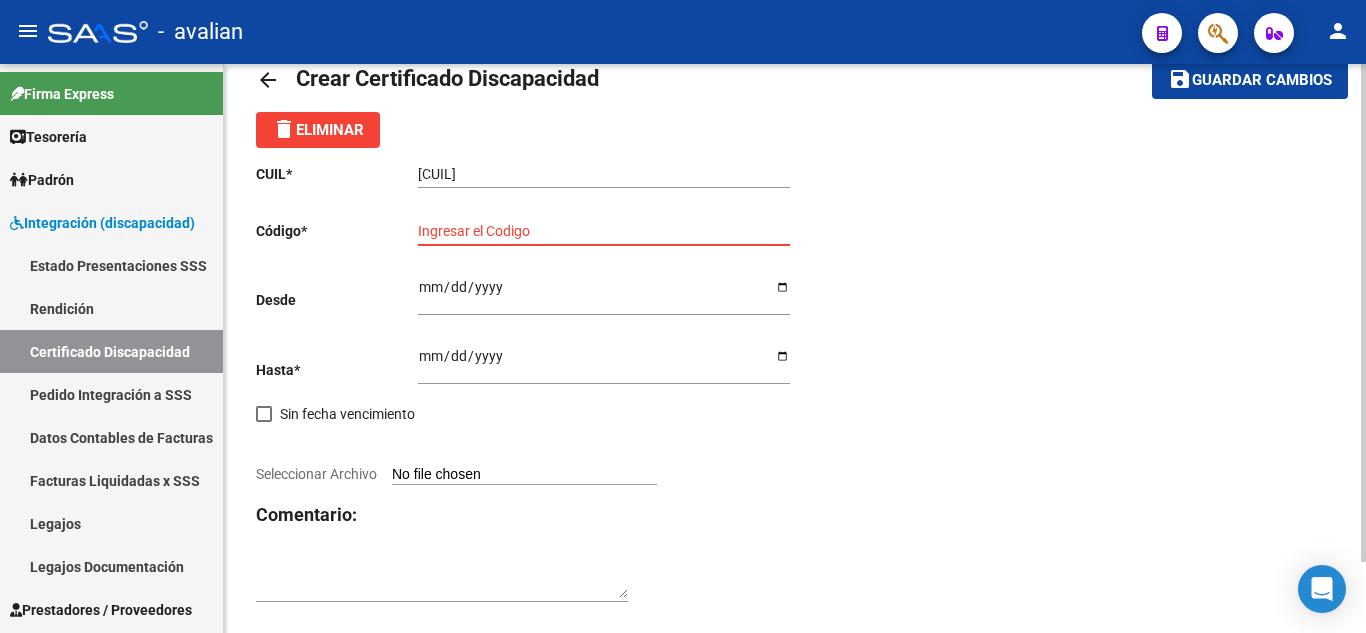 click on "Ingresar el Codigo" at bounding box center (604, 231) 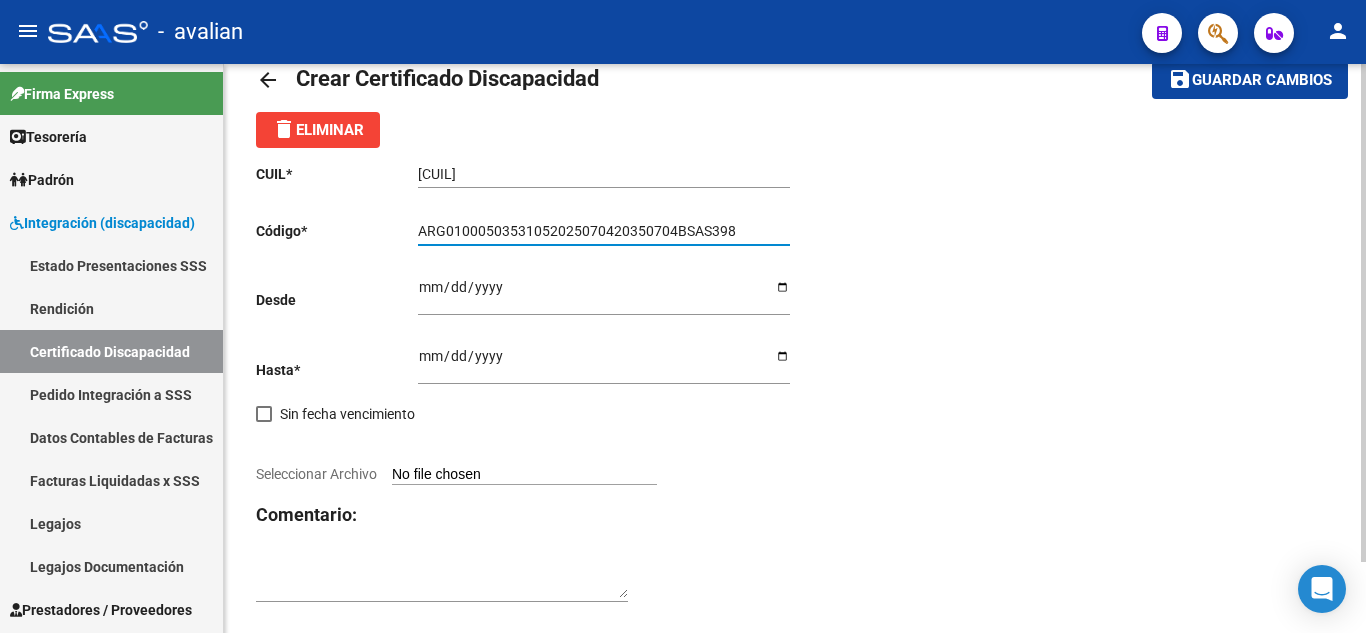 type on "ARG01000503531052025070420350704BSAS398" 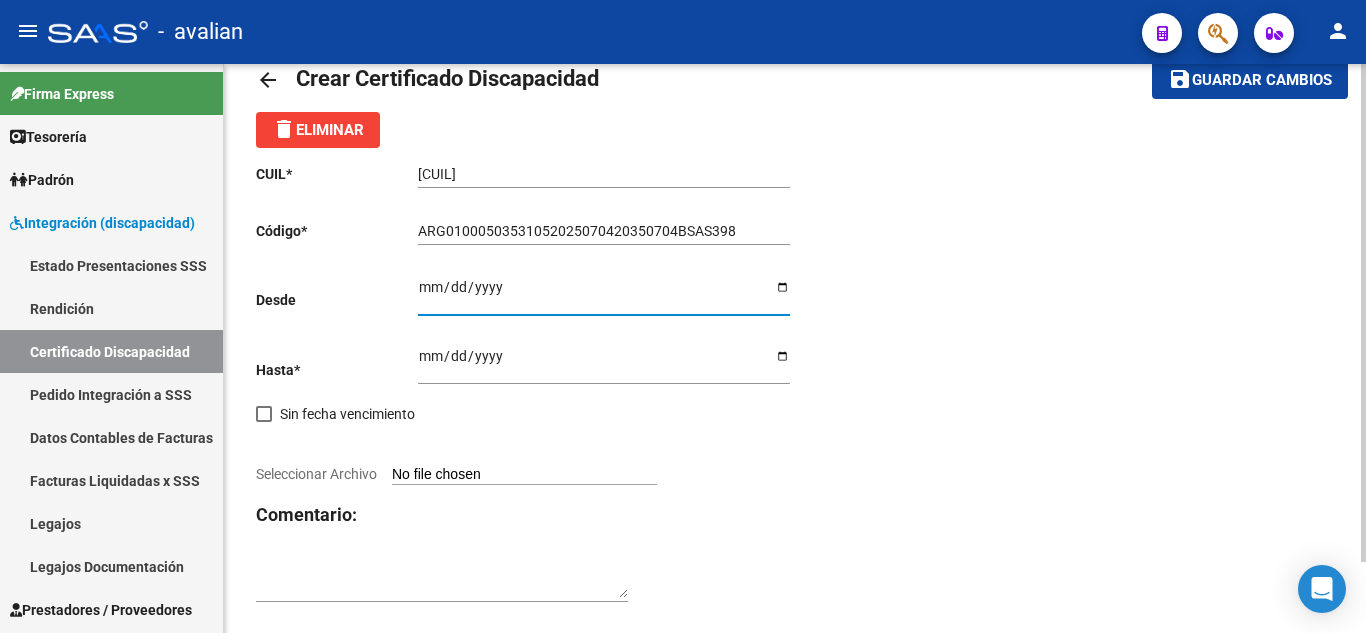 click on "Ingresar fec. Desde" at bounding box center [604, 294] 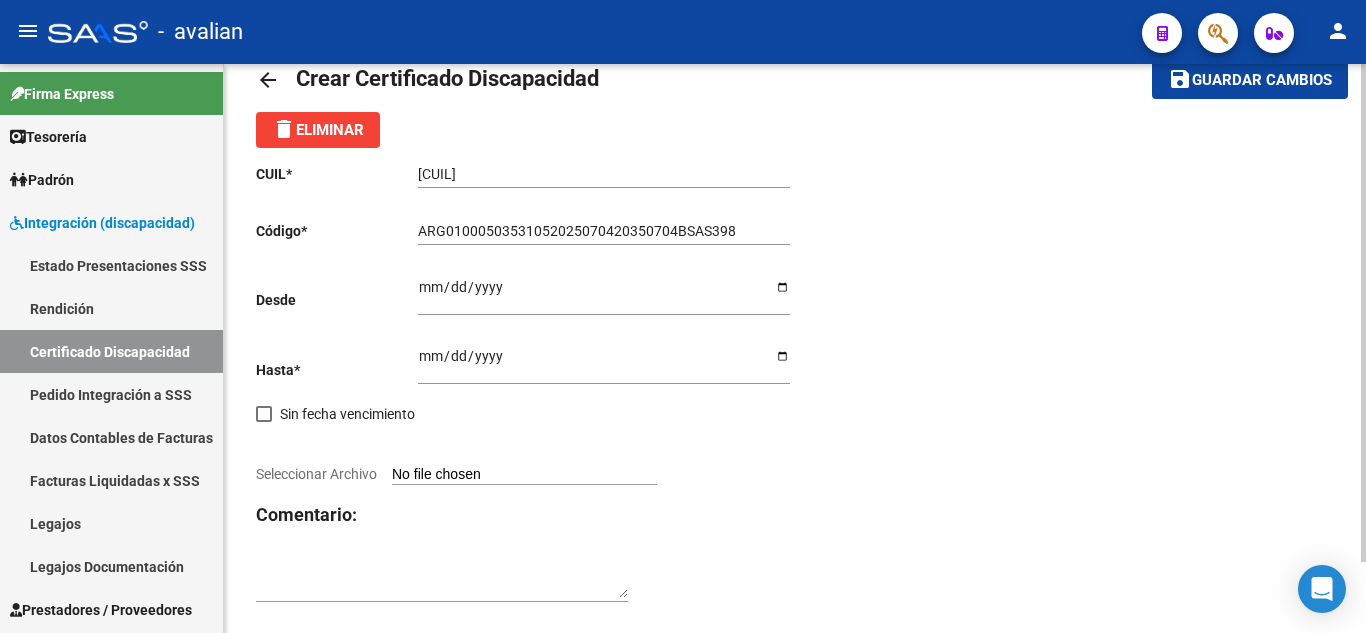 click on "Comentario:" 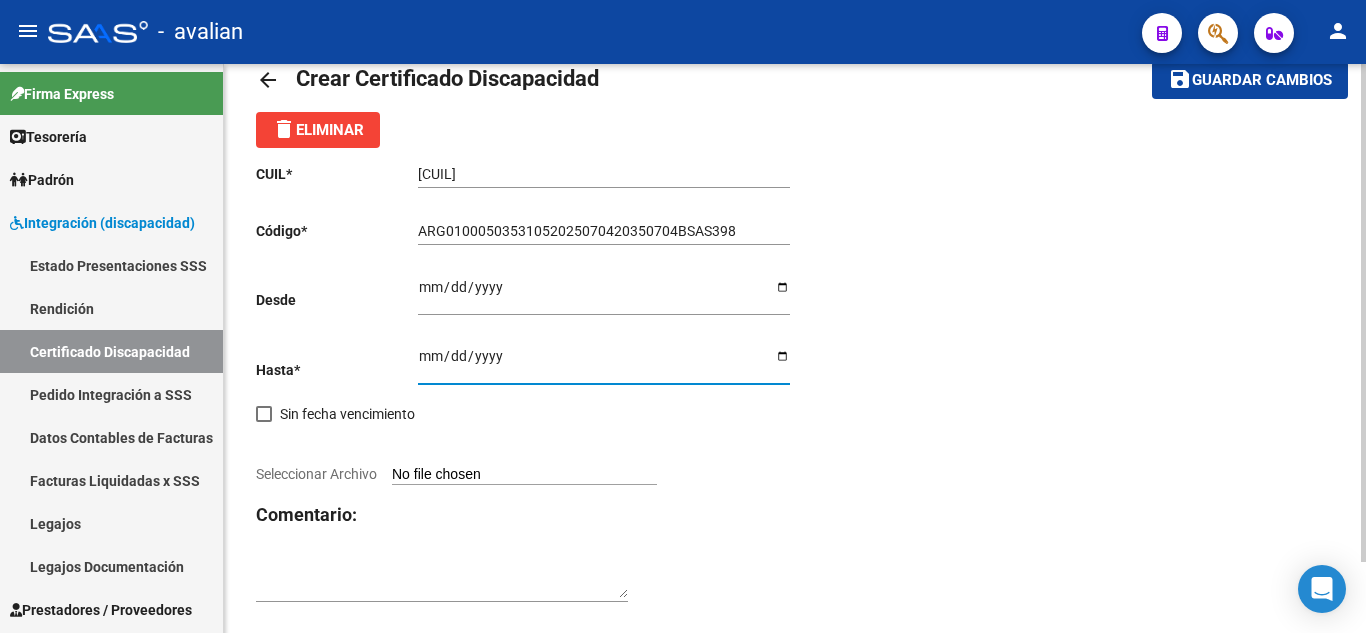 click on "Ingresar fec. Hasta" at bounding box center (604, 363) 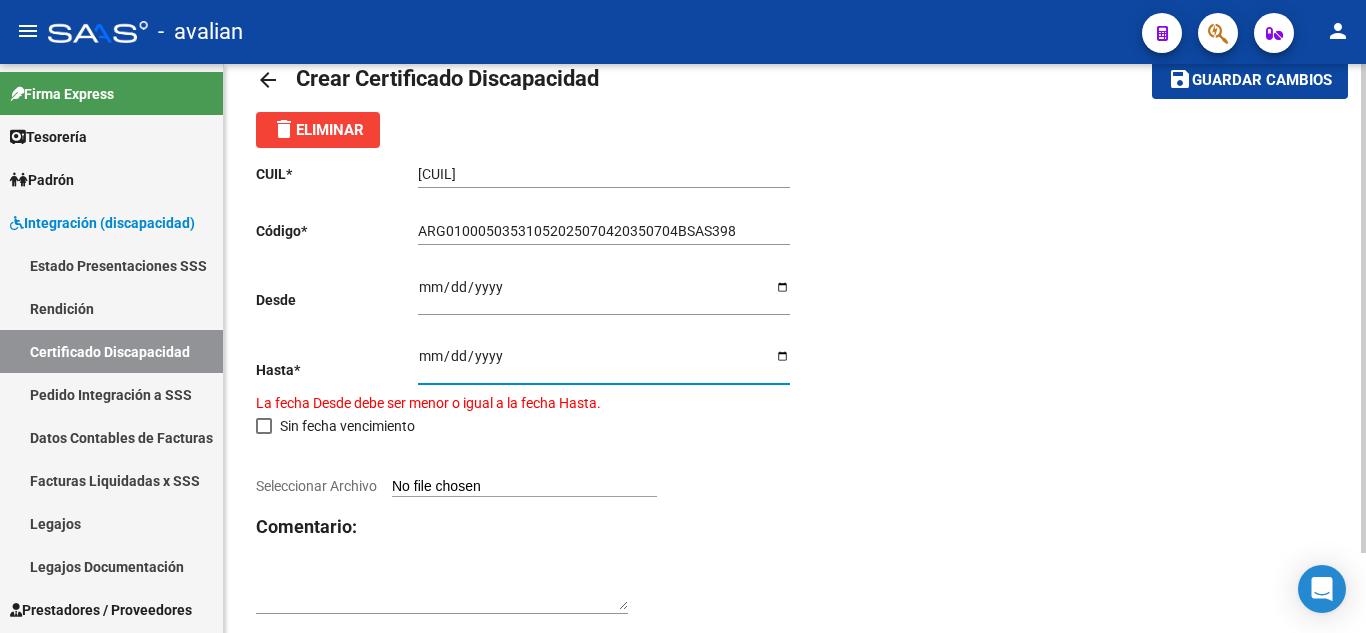 type on "[DATE]" 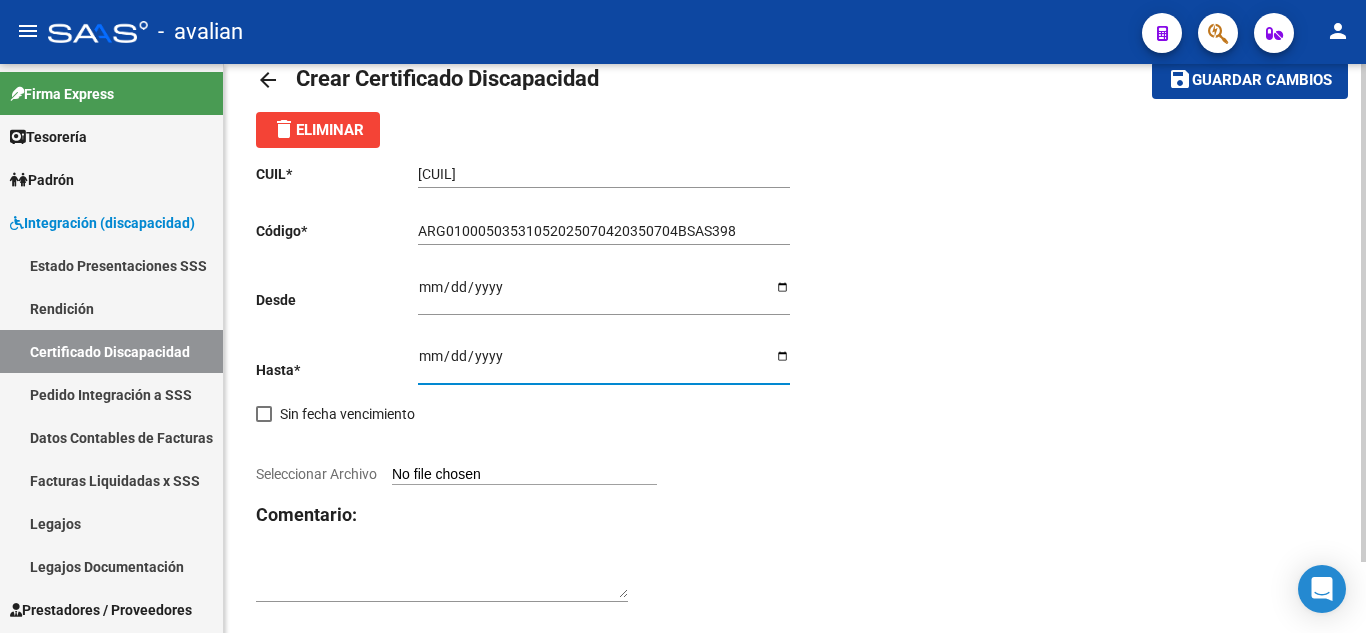 scroll, scrollTop: 81, scrollLeft: 0, axis: vertical 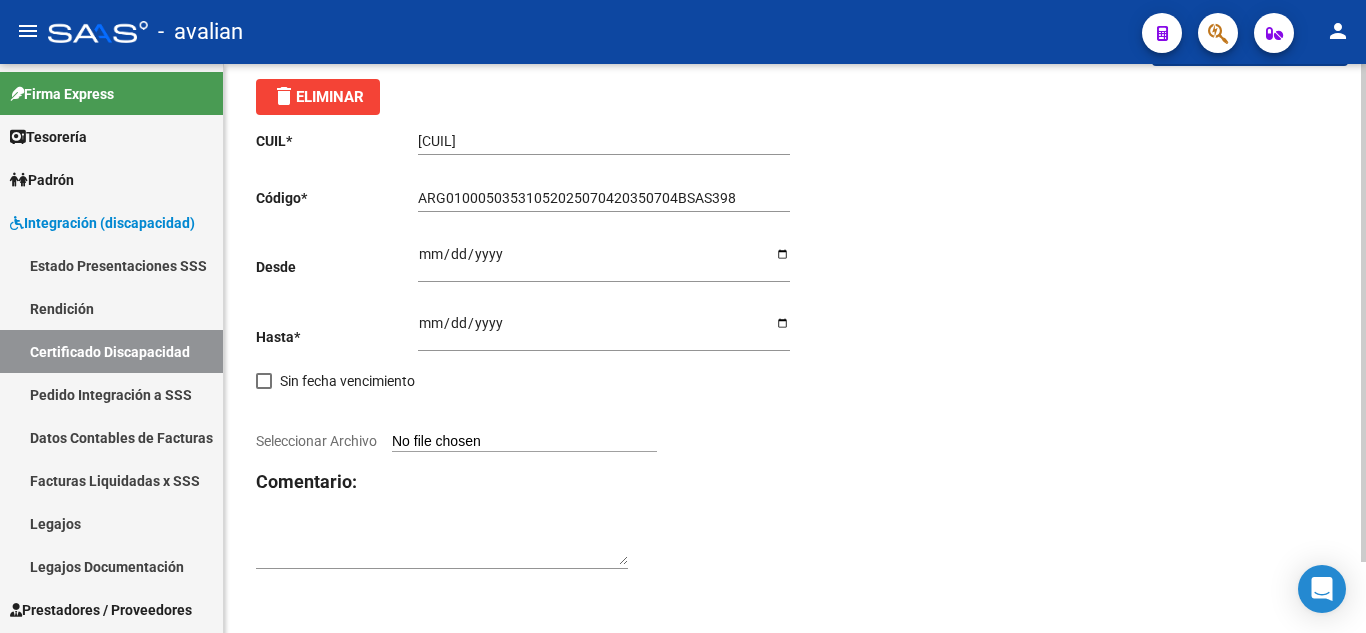 click on "Seleccionar Archivo" at bounding box center [524, 442] 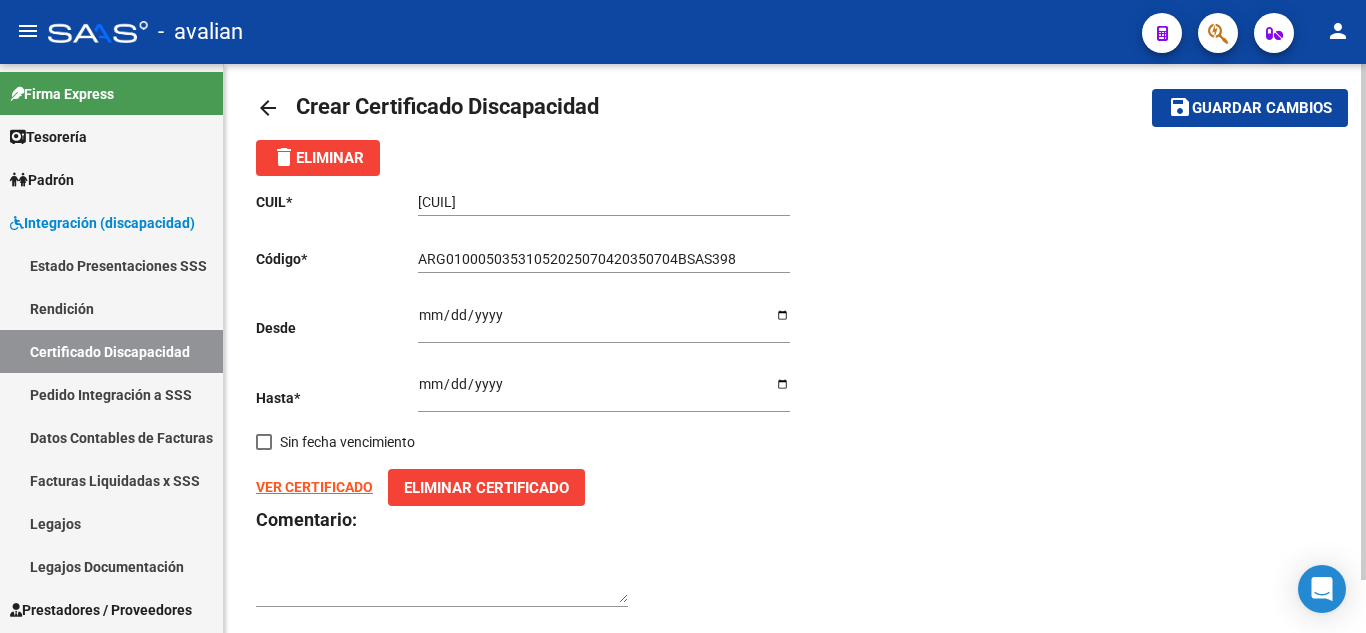 scroll, scrollTop: 0, scrollLeft: 0, axis: both 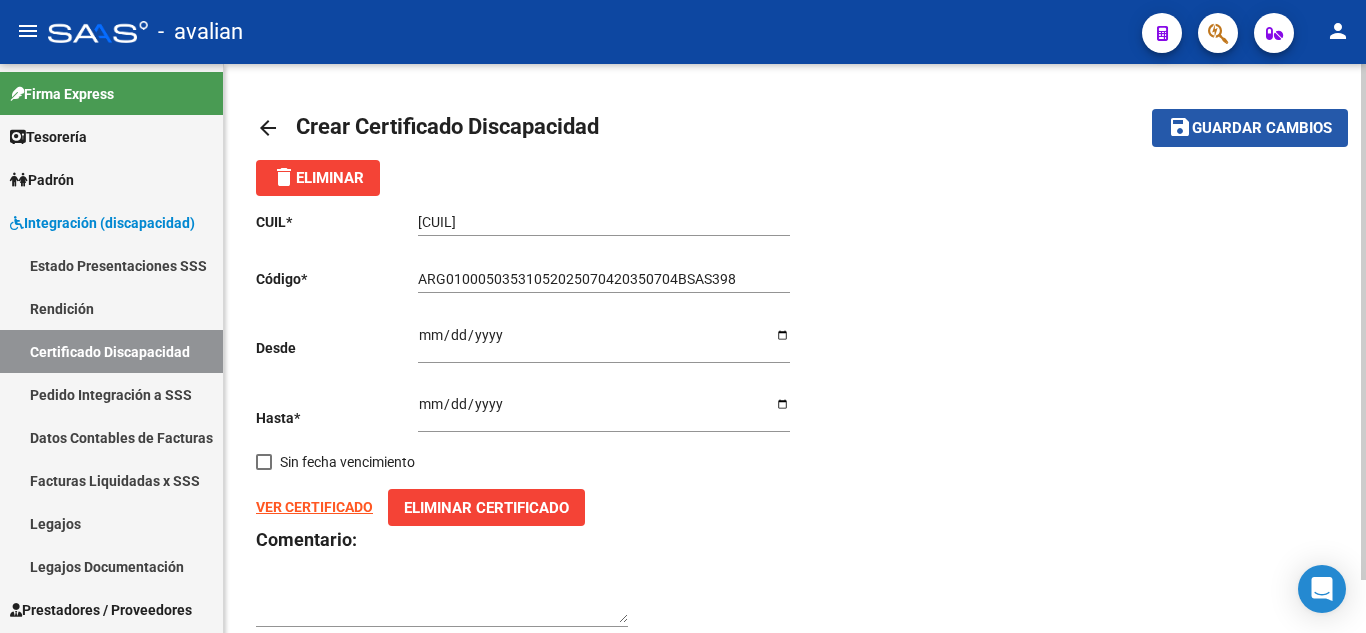 click on "Guardar cambios" 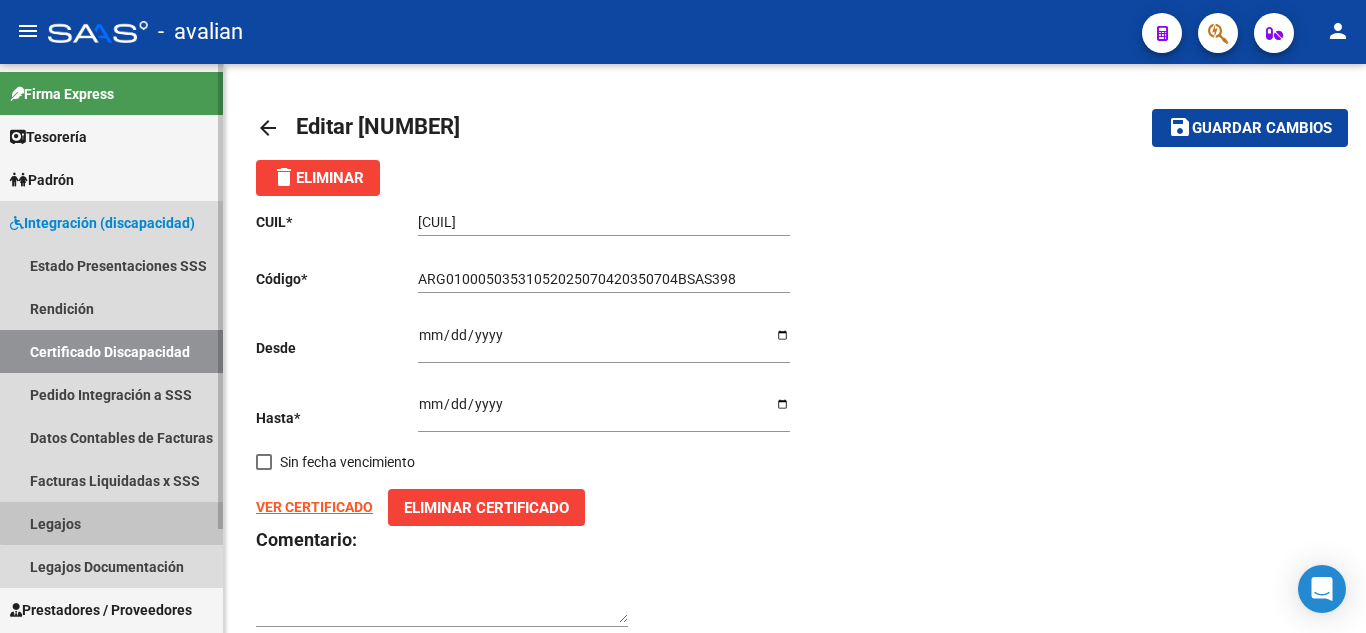 click on "Legajos" at bounding box center [111, 523] 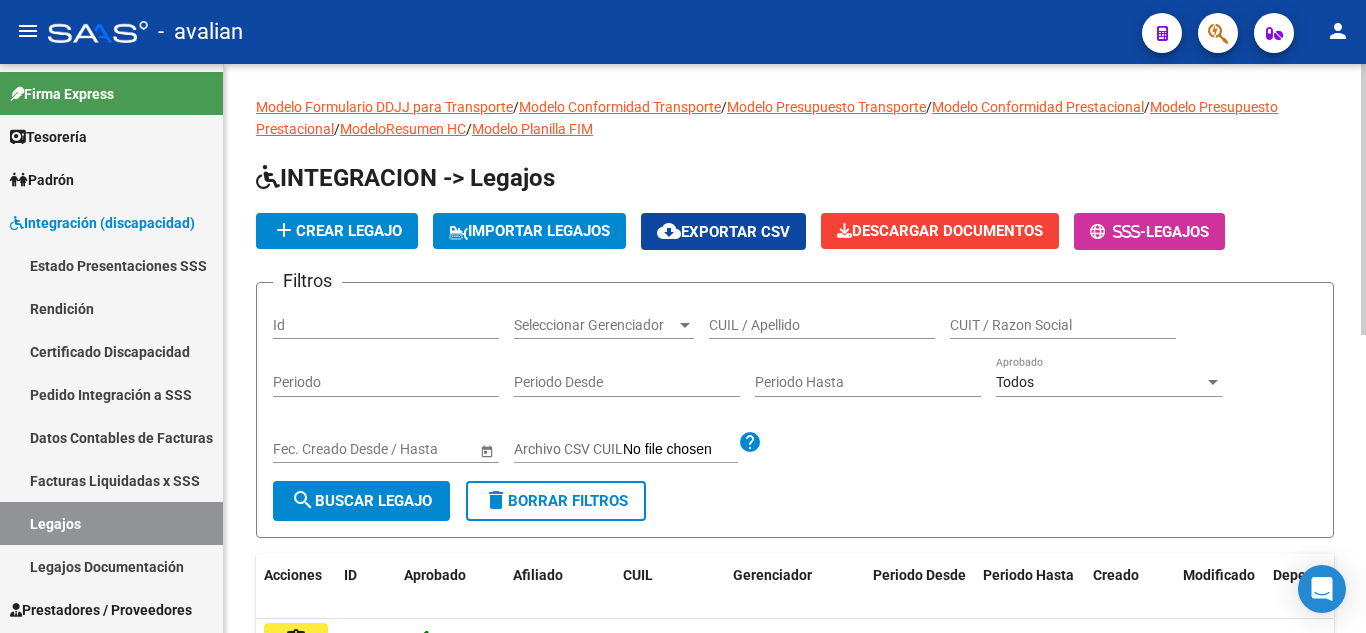 click on "CUIL / Apellido" at bounding box center [822, 325] 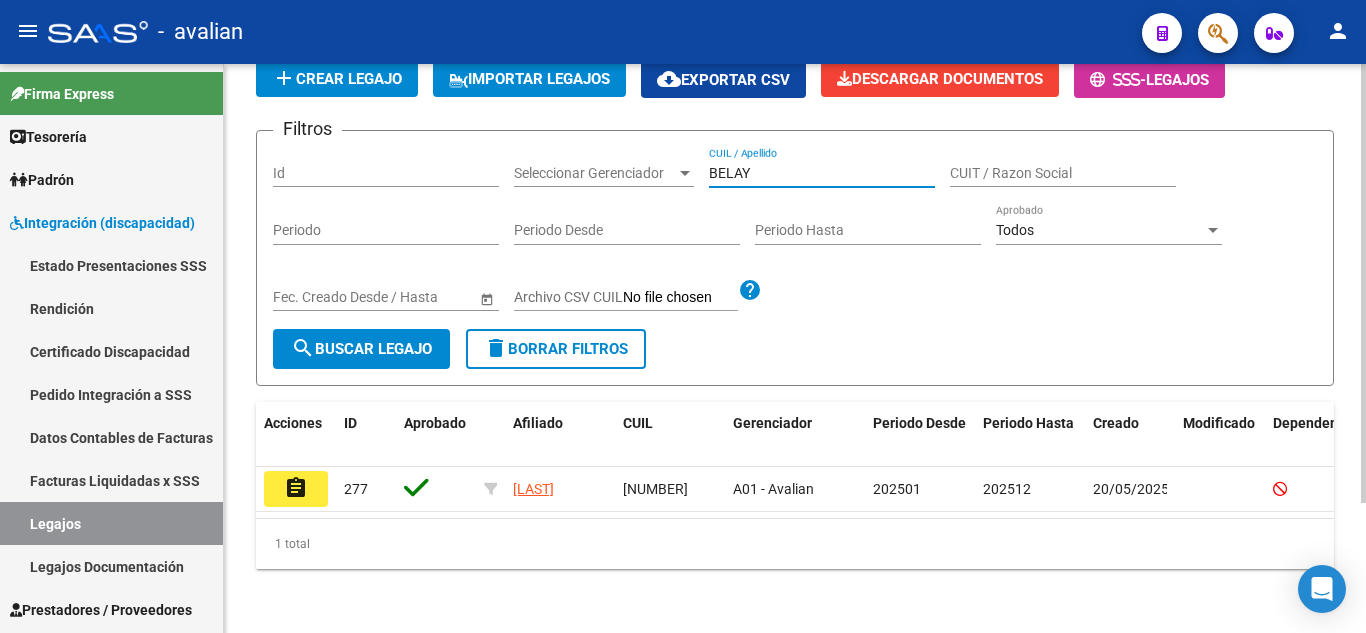 scroll, scrollTop: 169, scrollLeft: 0, axis: vertical 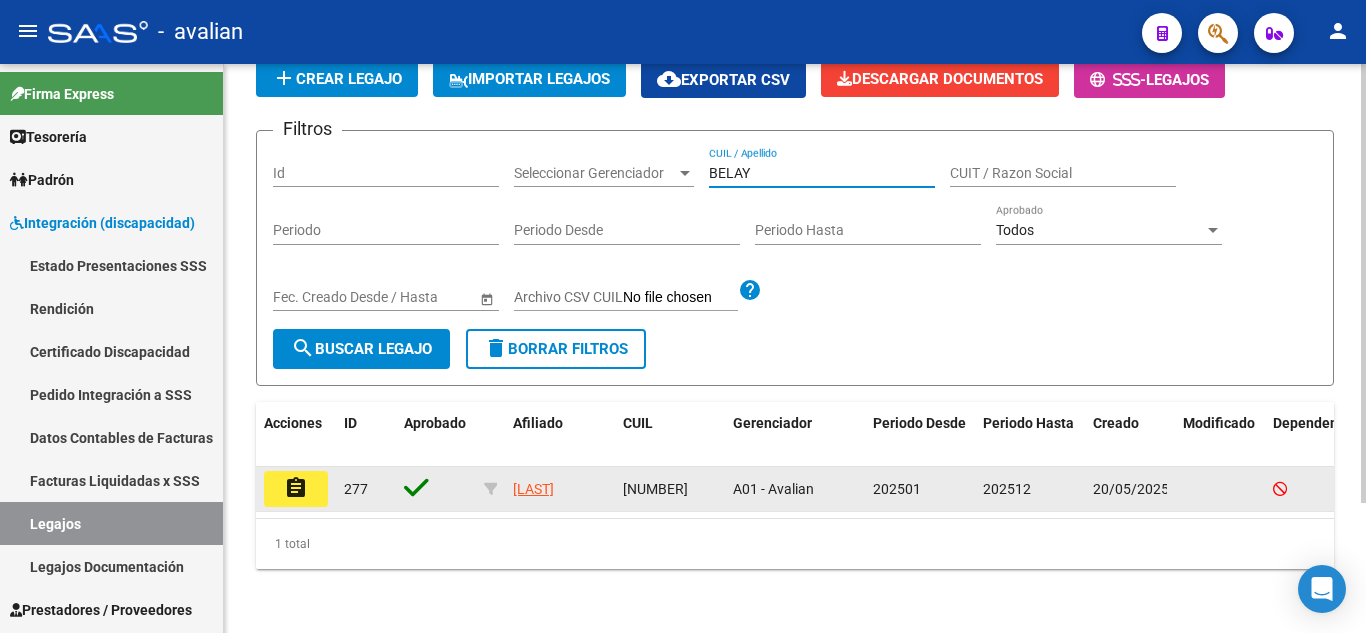 type on "BELAY" 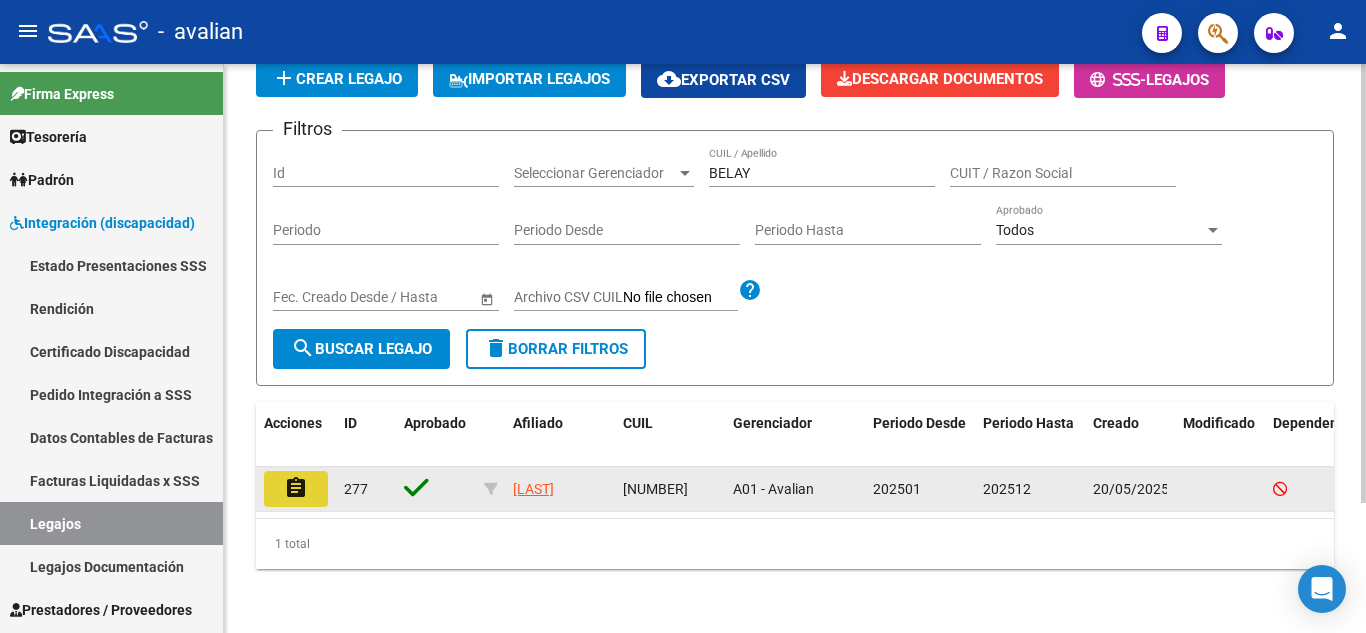 click on "assignment" 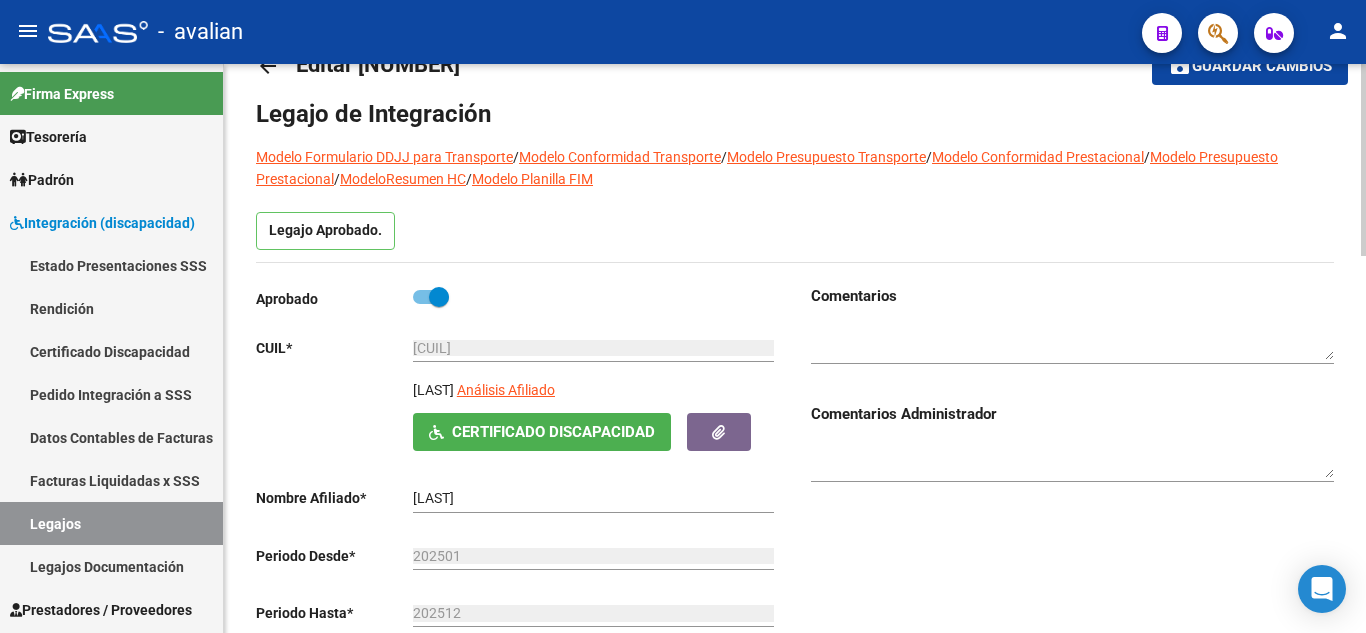 scroll, scrollTop: 0, scrollLeft: 0, axis: both 